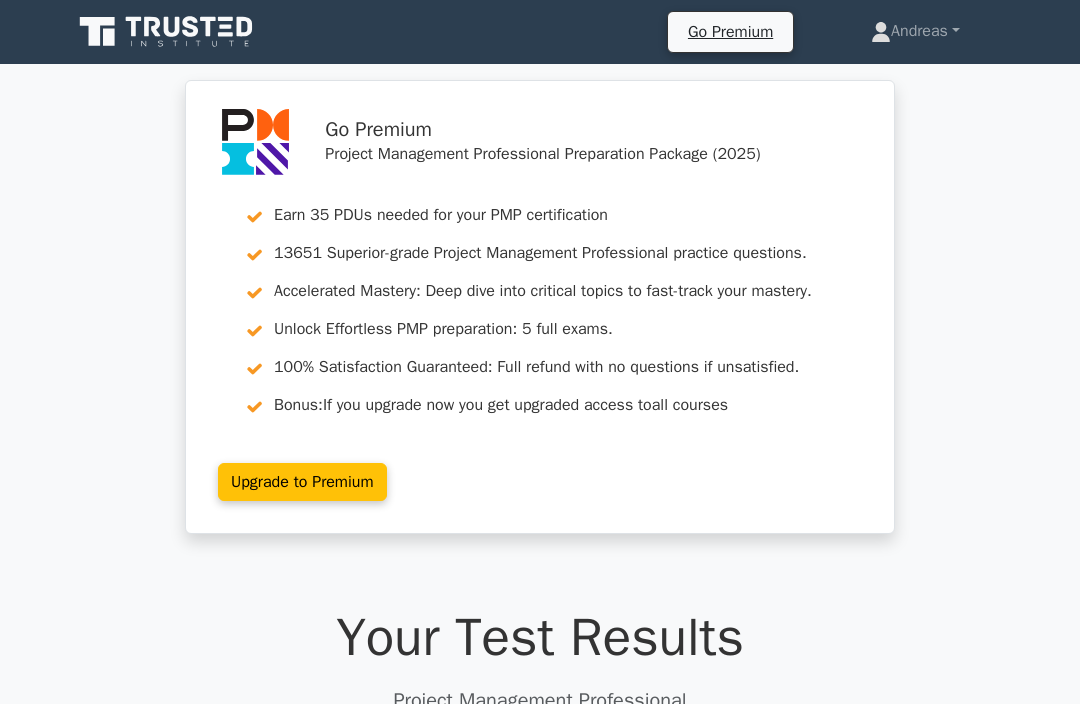 scroll, scrollTop: 2346, scrollLeft: 0, axis: vertical 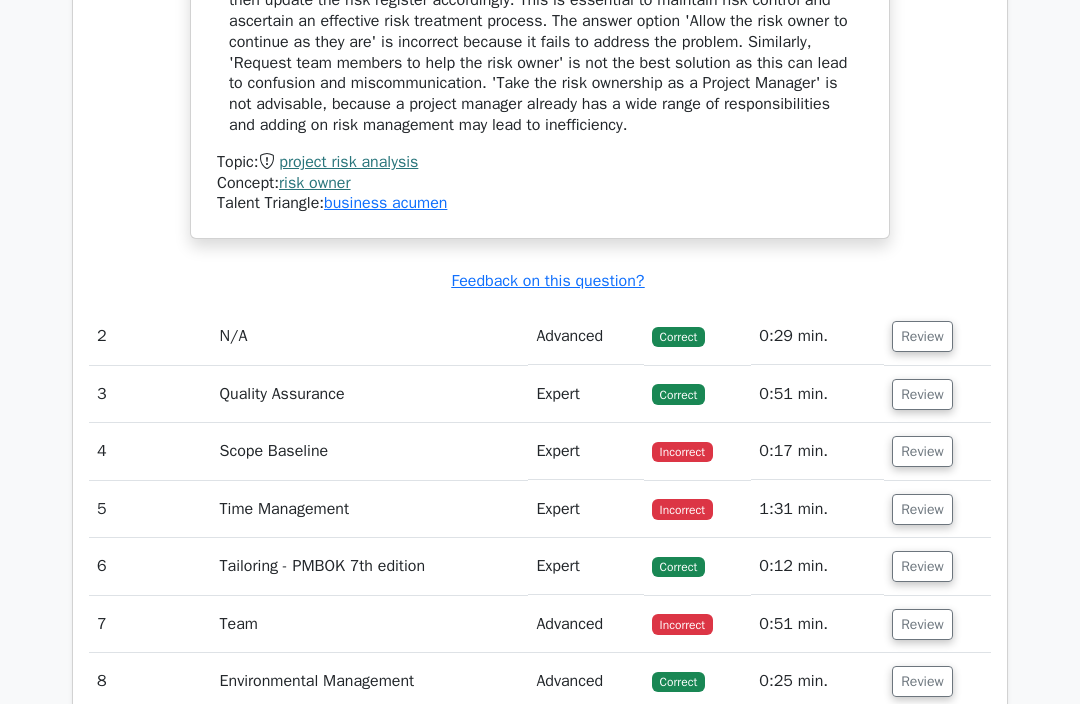 click on "Team" at bounding box center [370, 624] 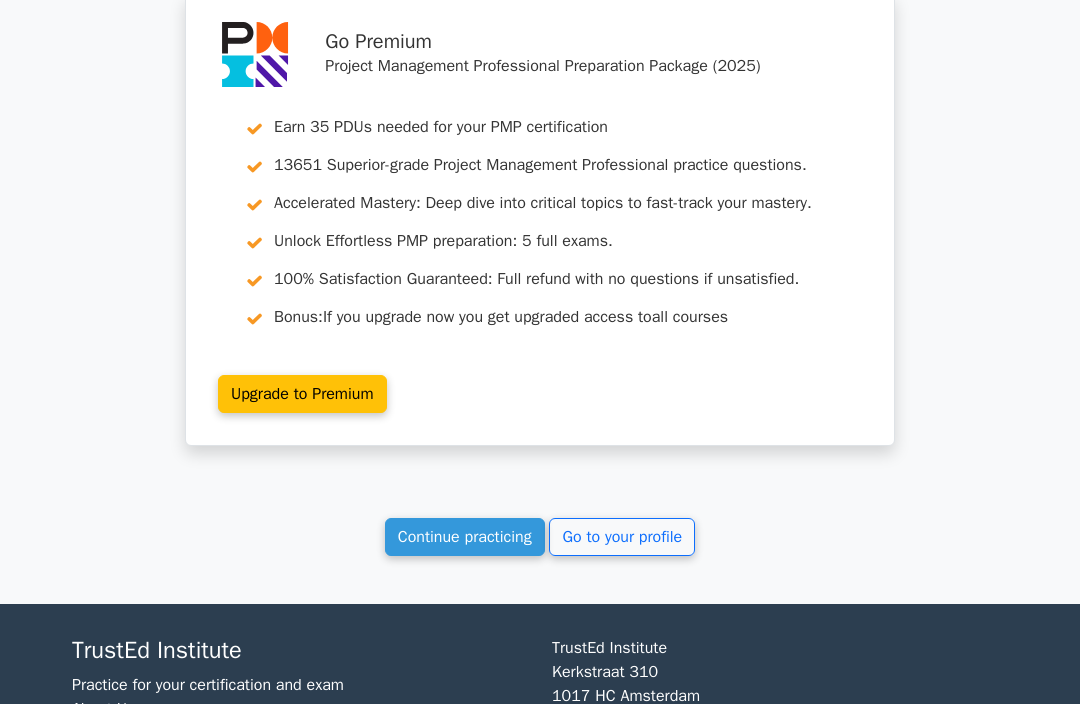 scroll, scrollTop: 3332, scrollLeft: 0, axis: vertical 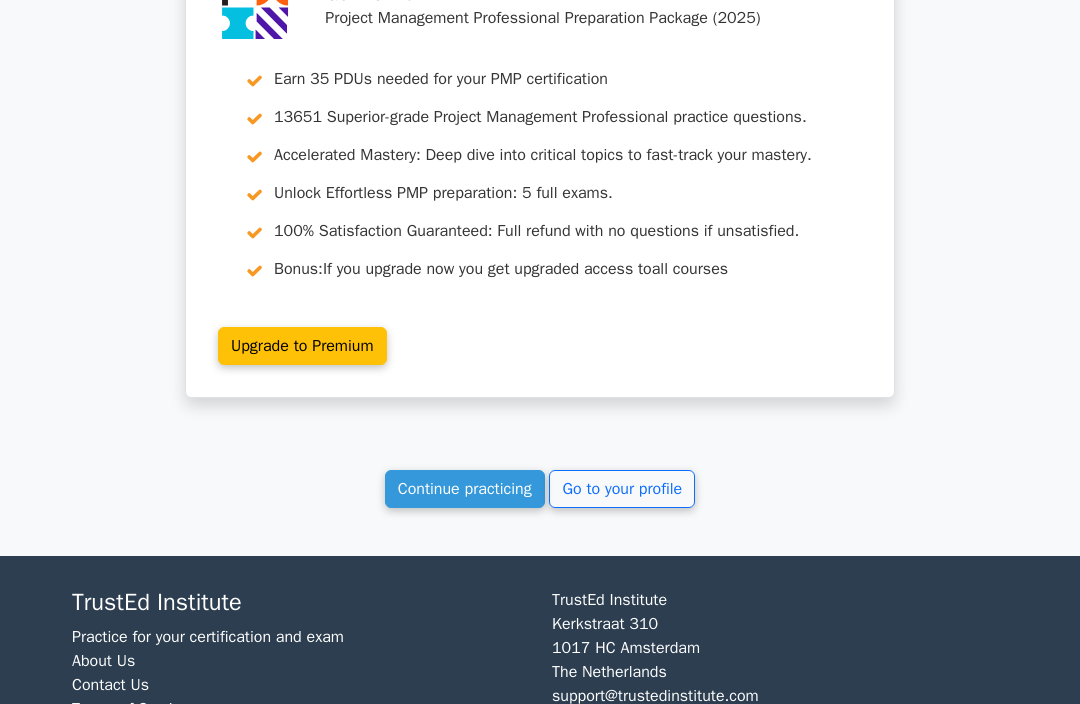 click on "Continue practicing" at bounding box center (465, 489) 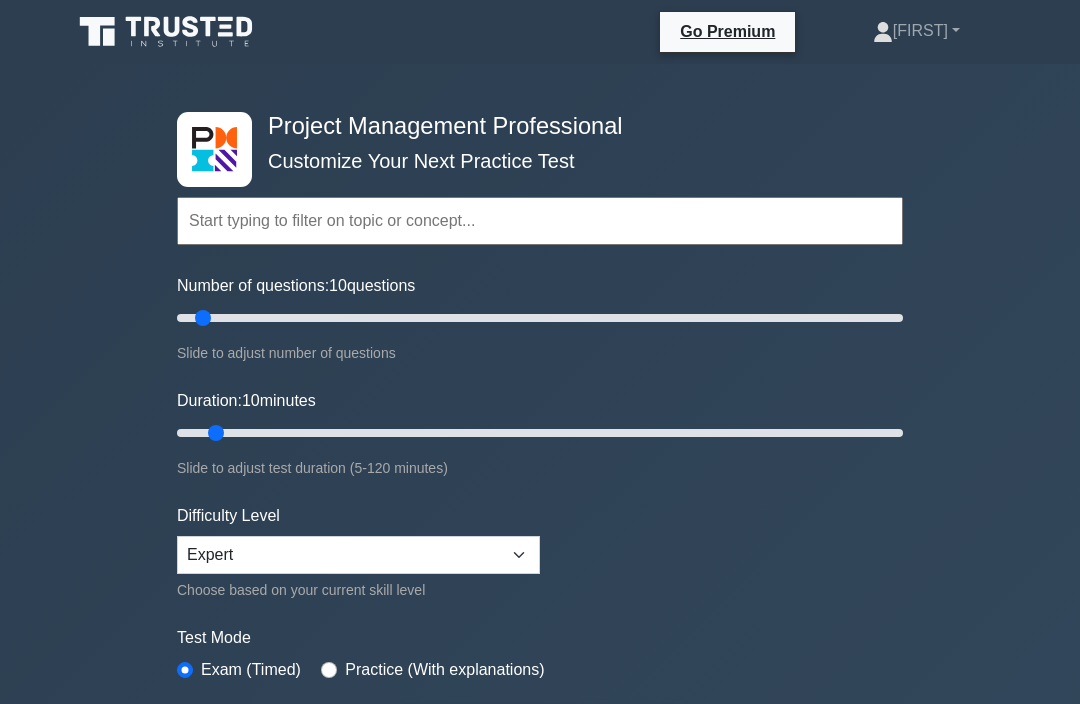 scroll, scrollTop: 0, scrollLeft: 0, axis: both 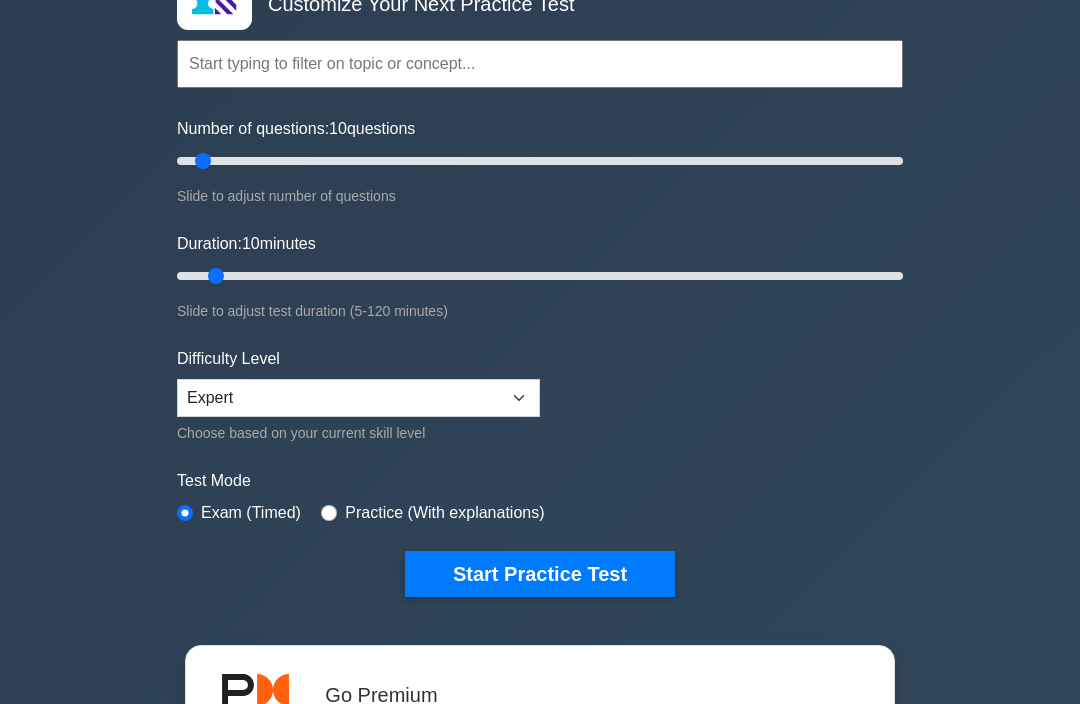 click on "Start Practice Test" at bounding box center [540, 575] 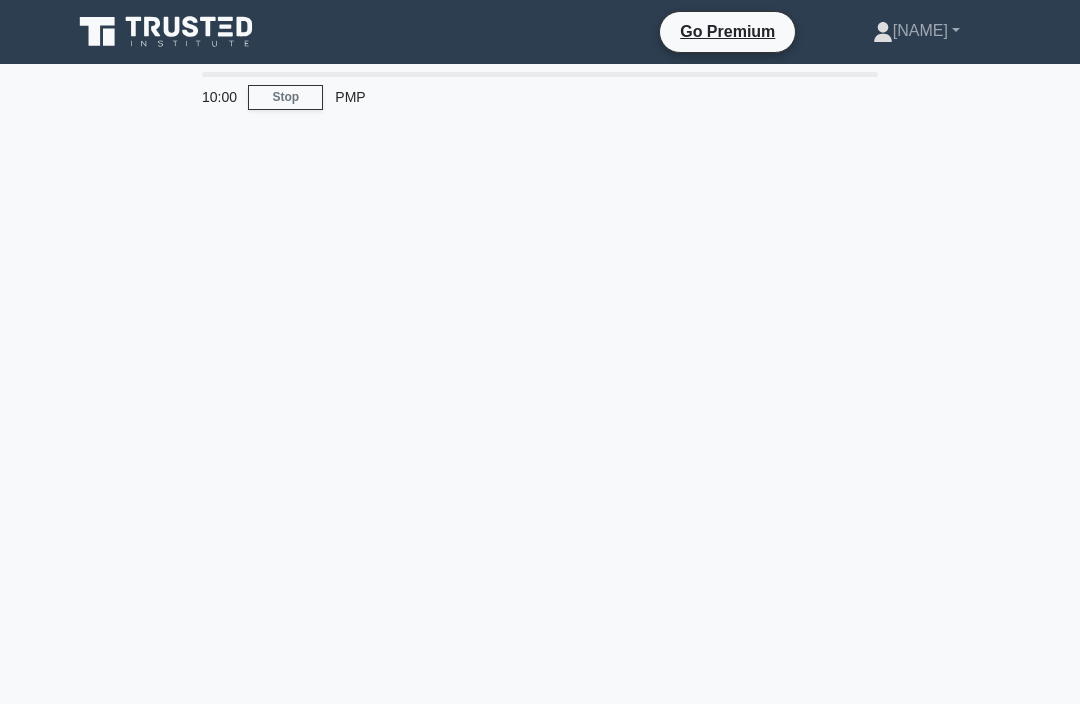 scroll, scrollTop: 0, scrollLeft: 0, axis: both 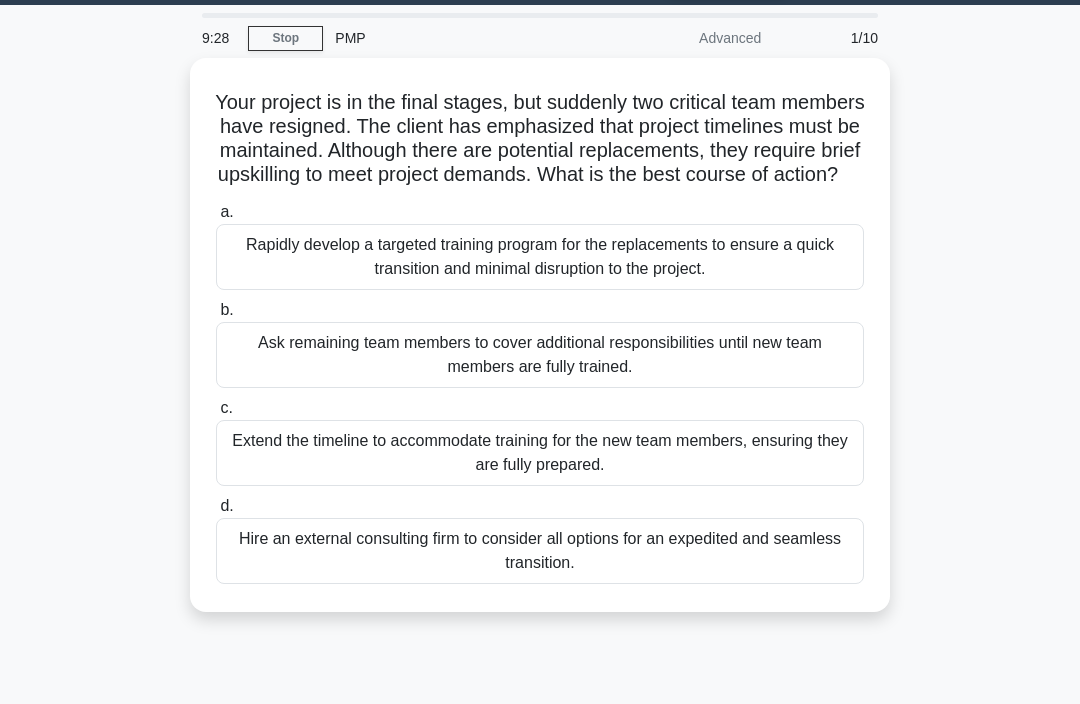 click on "Rapidly develop a targeted training program for the replacements to ensure a quick transition and minimal disruption to the project." at bounding box center [540, 257] 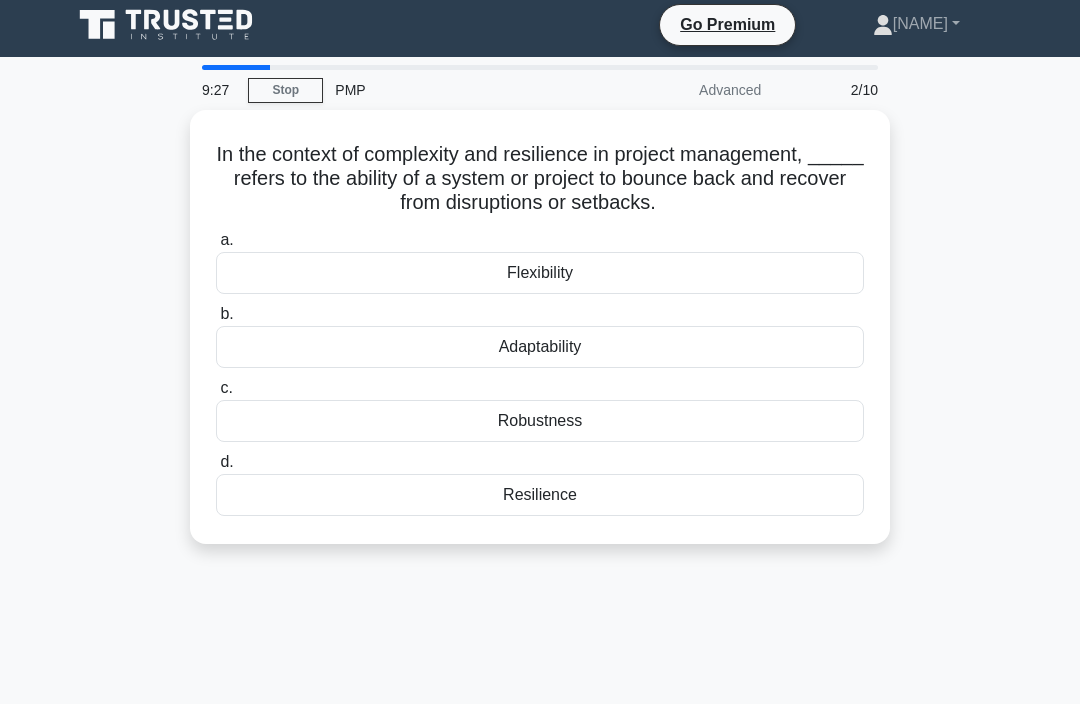 scroll, scrollTop: 0, scrollLeft: 0, axis: both 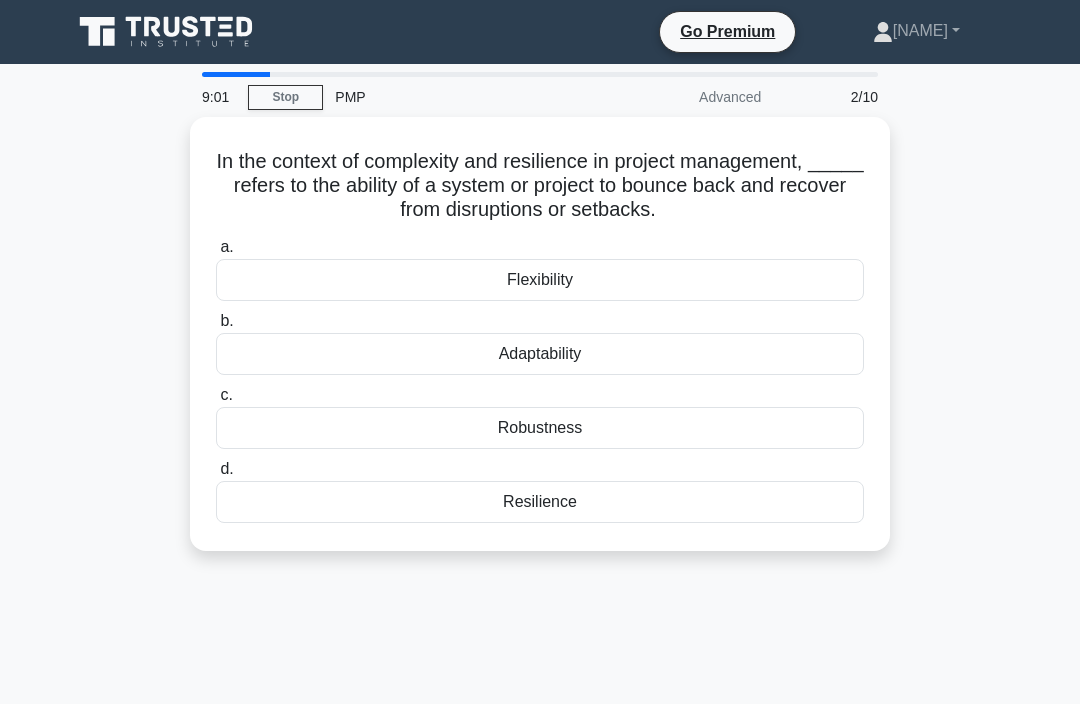 click on "Resilience" at bounding box center [540, 502] 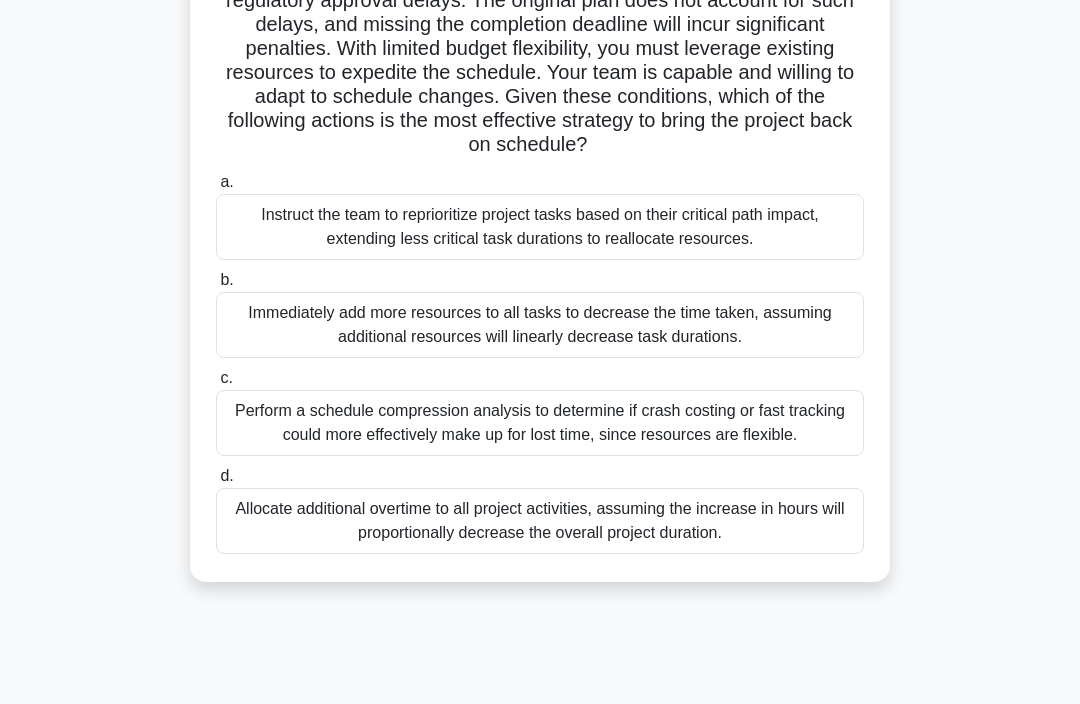 scroll, scrollTop: 209, scrollLeft: 0, axis: vertical 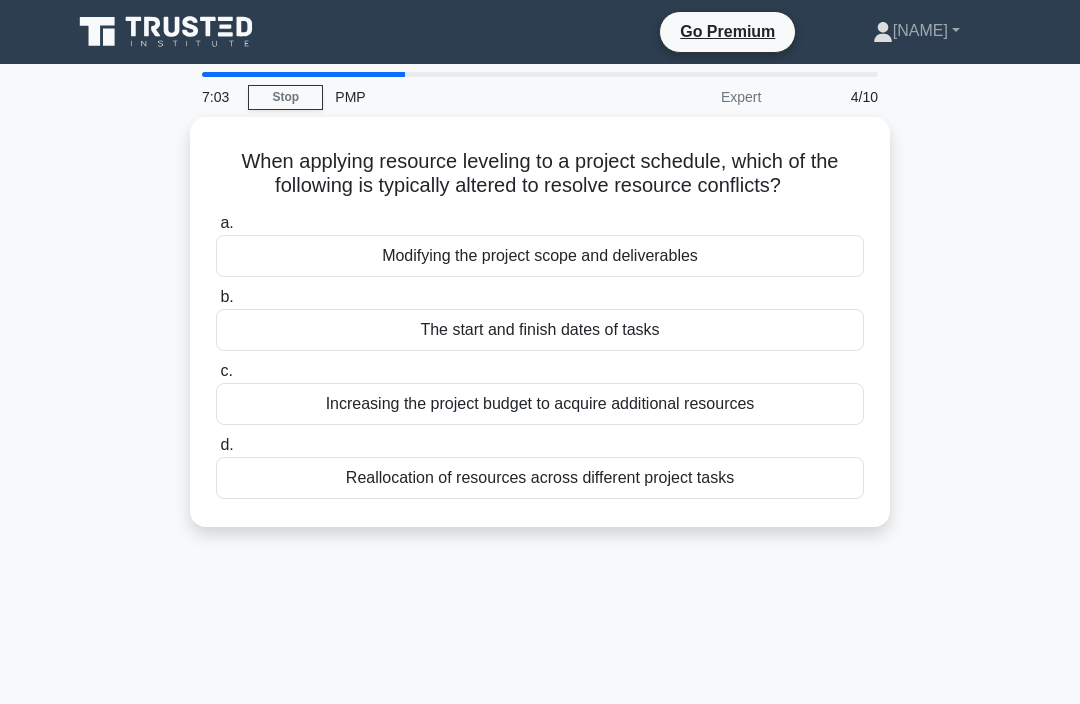click on "The start and finish dates of tasks" at bounding box center [540, 330] 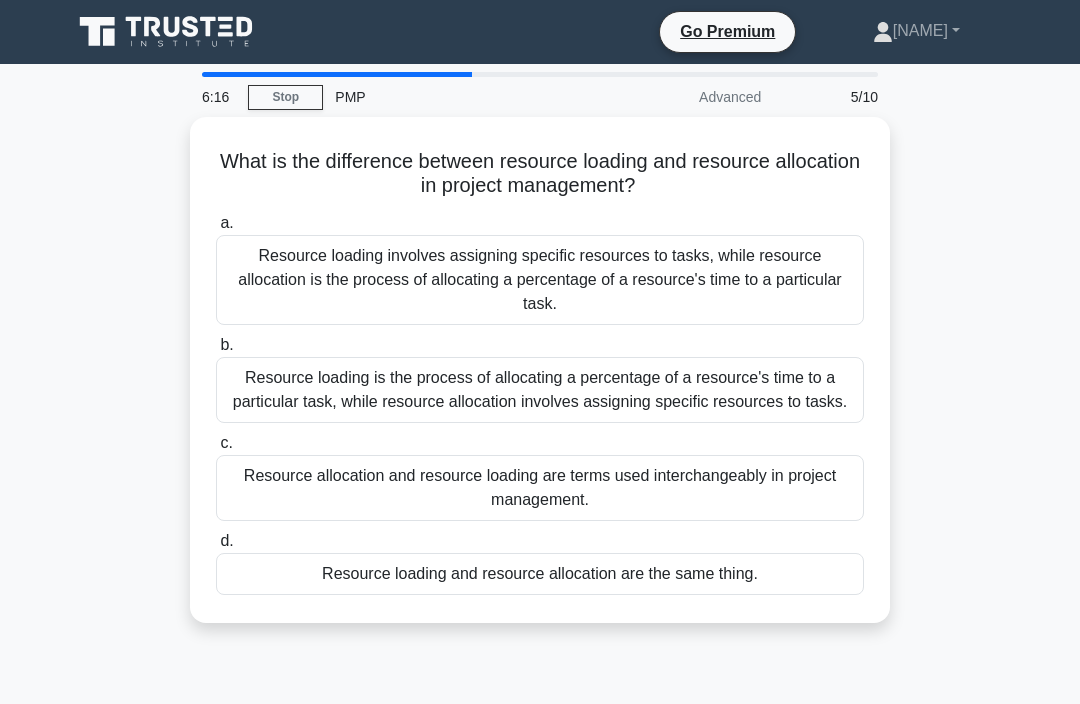 click on "Resource loading is the process of allocating a percentage of a resource's time to a particular task, while resource allocation involves assigning specific resources to tasks." at bounding box center (540, 390) 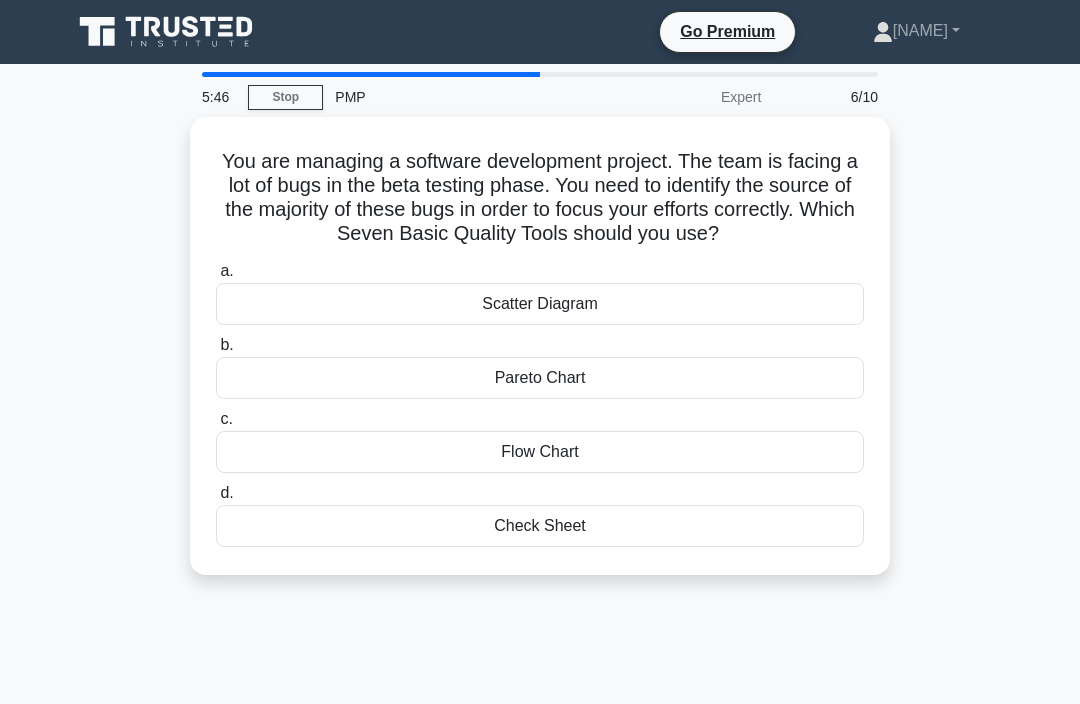 click on "Pareto Chart" at bounding box center [540, 378] 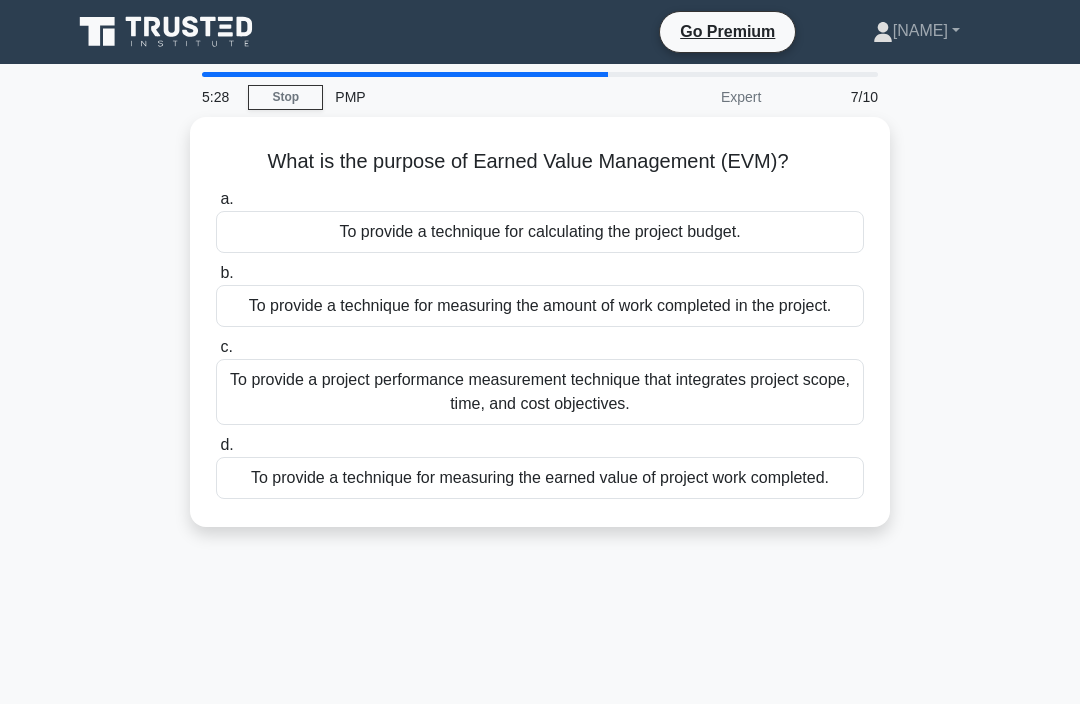 click on "To provide a project performance measurement technique that integrates project scope, time, and cost objectives." at bounding box center [540, 392] 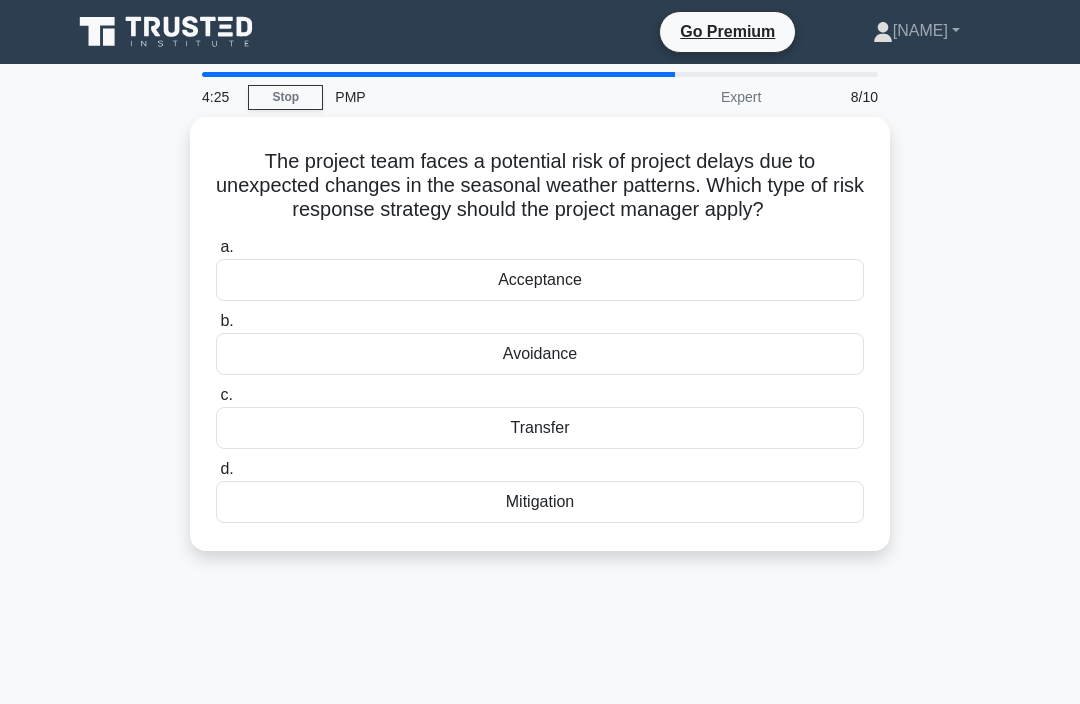 click on "Acceptance" at bounding box center (540, 280) 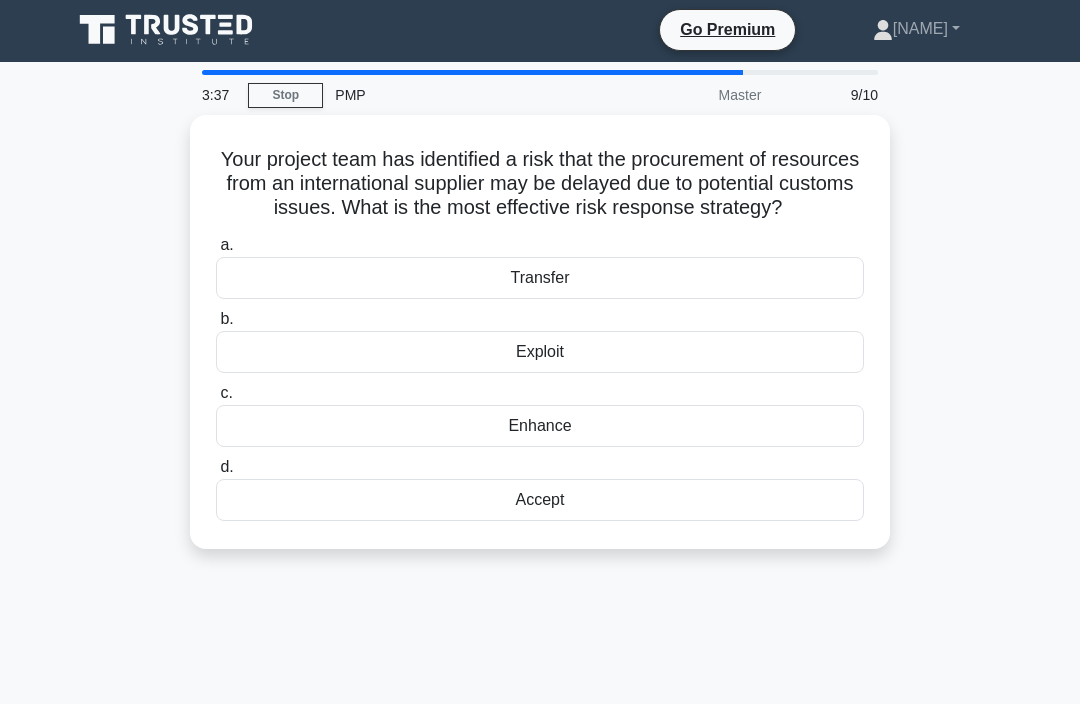 scroll, scrollTop: 2, scrollLeft: 0, axis: vertical 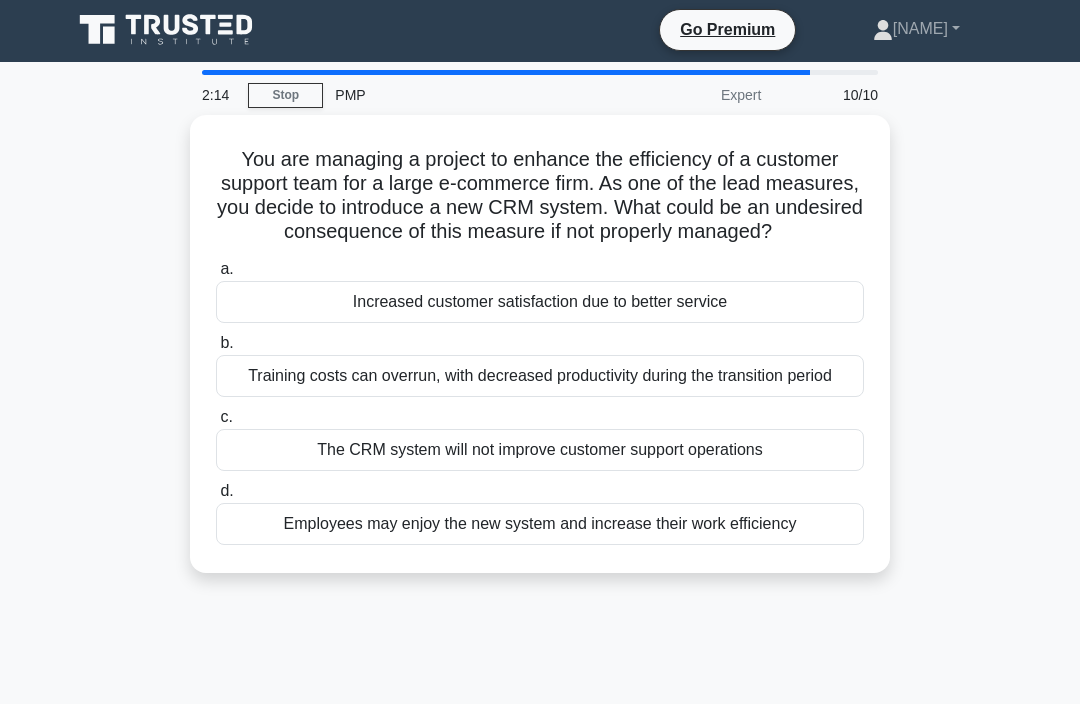click on "Training costs can overrun, with decreased productivity during the transition period" at bounding box center [540, 376] 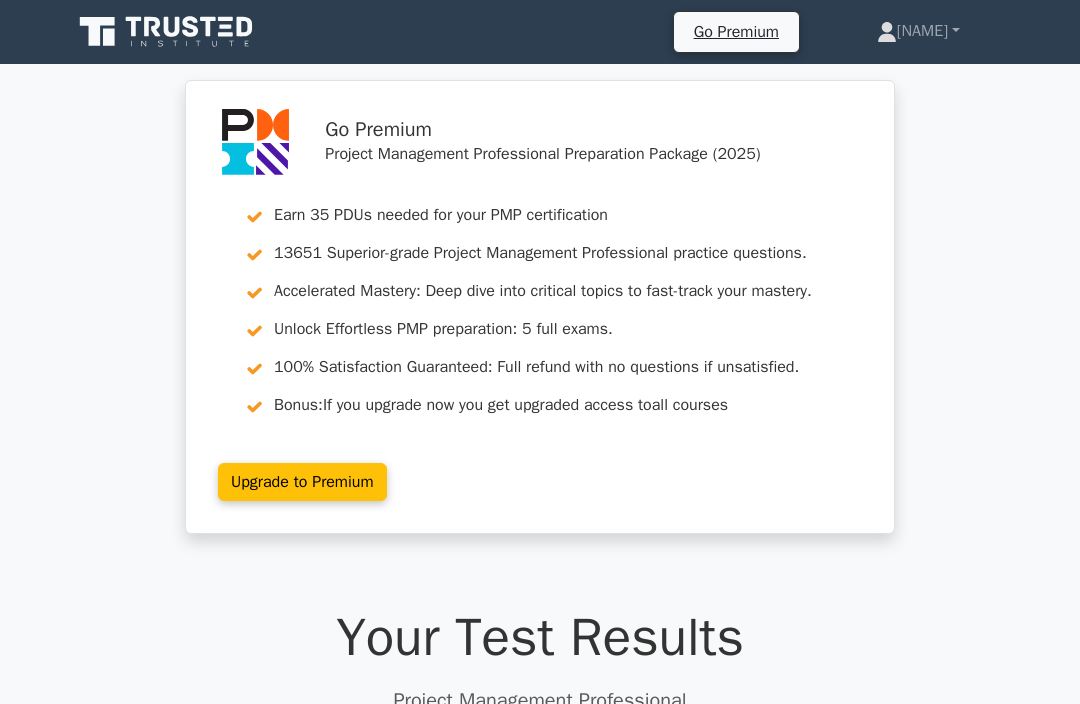 scroll, scrollTop: 0, scrollLeft: 0, axis: both 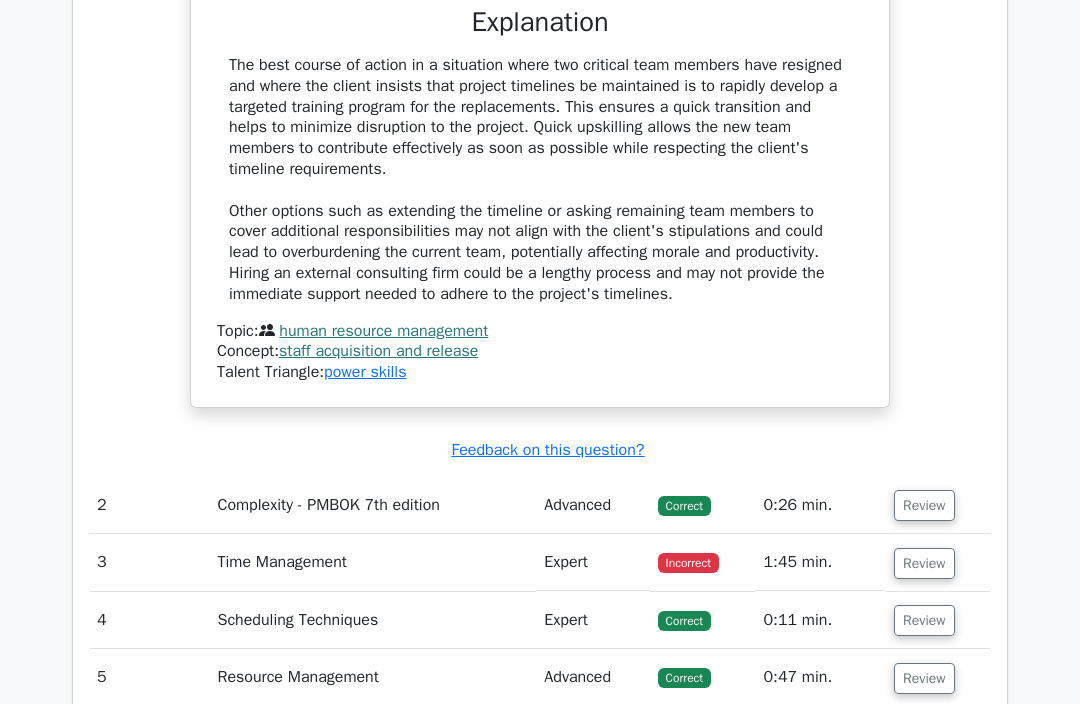 click on "Review" at bounding box center (924, 506) 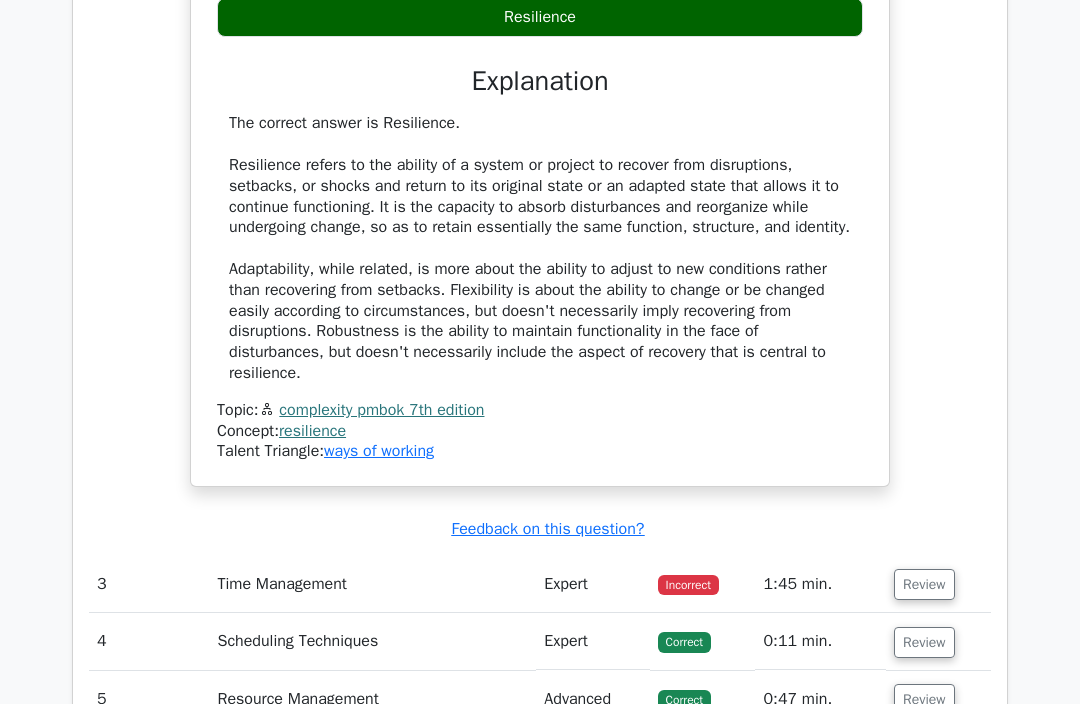 click on "Review" at bounding box center (924, 585) 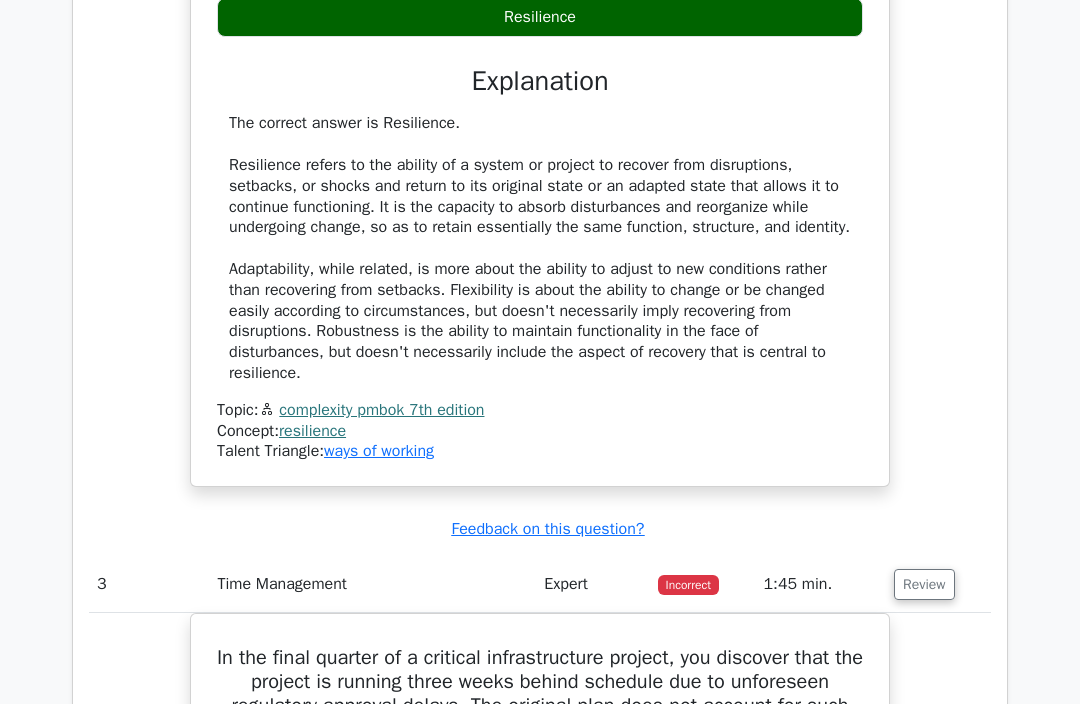 scroll, scrollTop: 3248, scrollLeft: 0, axis: vertical 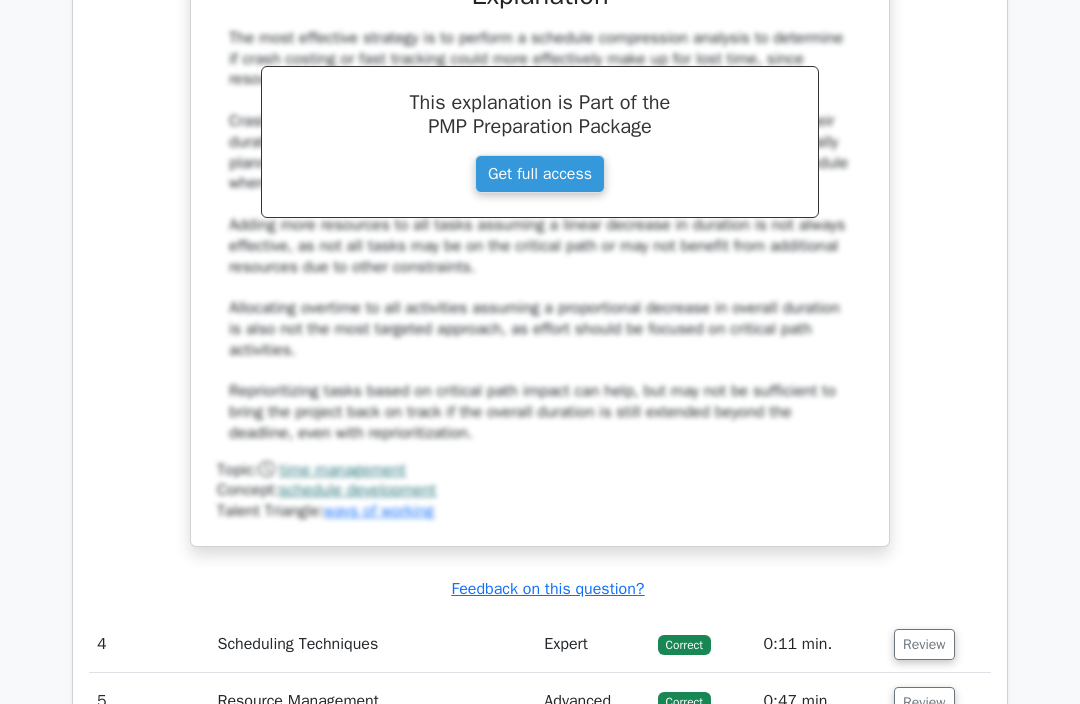 click on "Review" at bounding box center [924, 645] 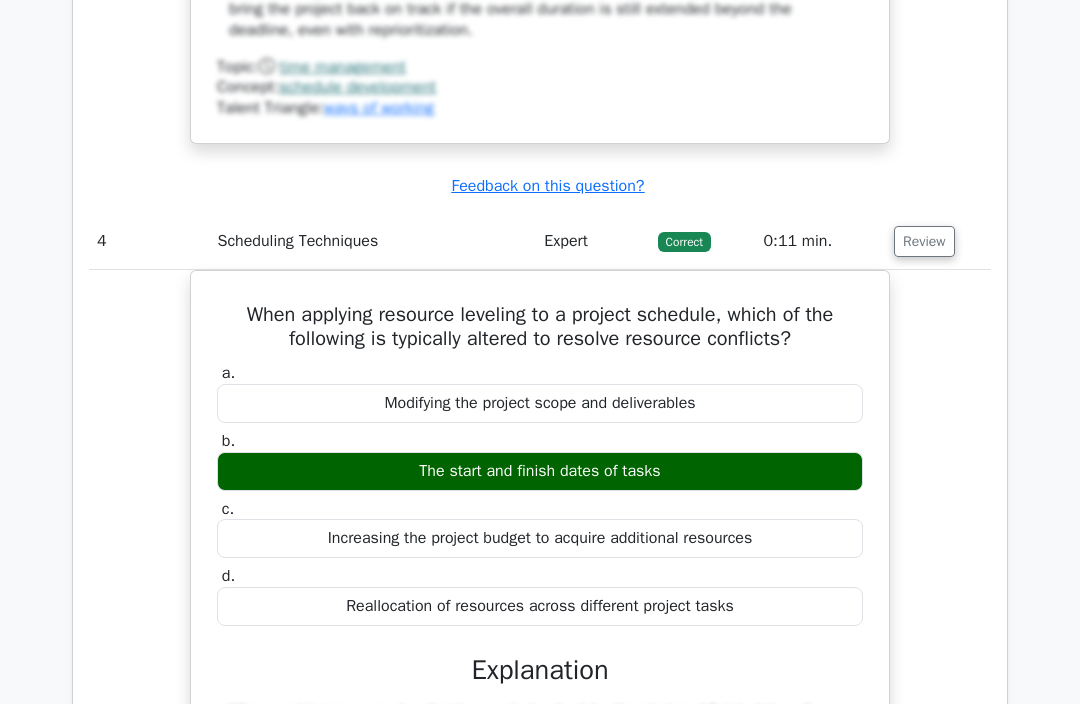scroll, scrollTop: 4933, scrollLeft: 0, axis: vertical 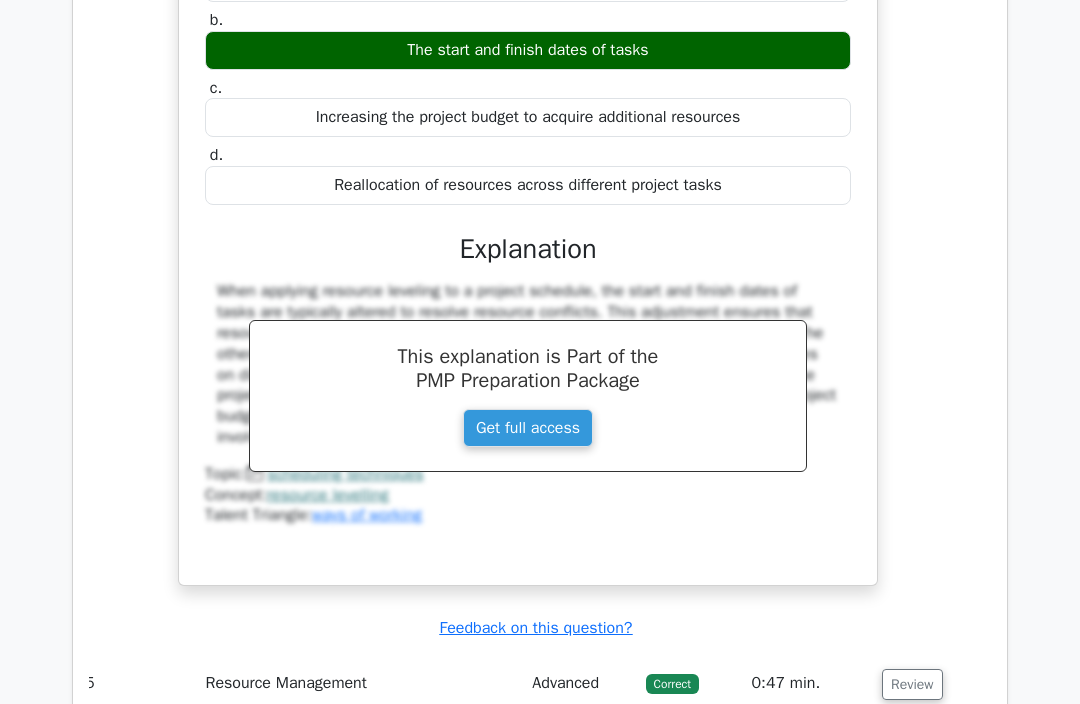 click on "Review" at bounding box center (912, 685) 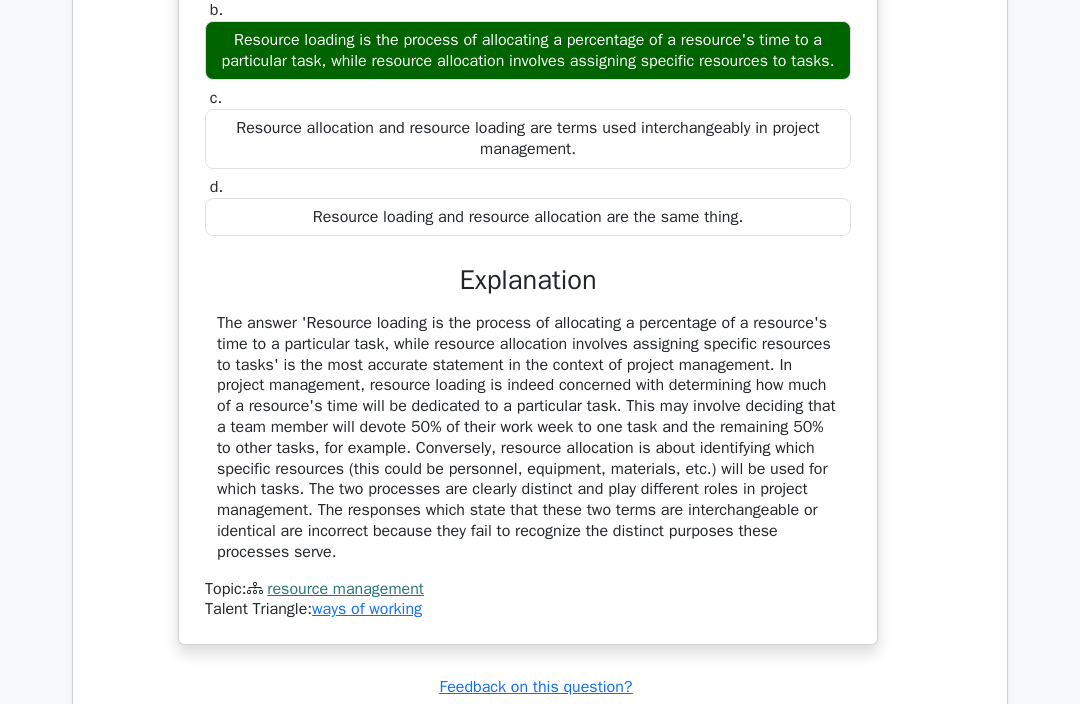 scroll, scrollTop: 6271, scrollLeft: 0, axis: vertical 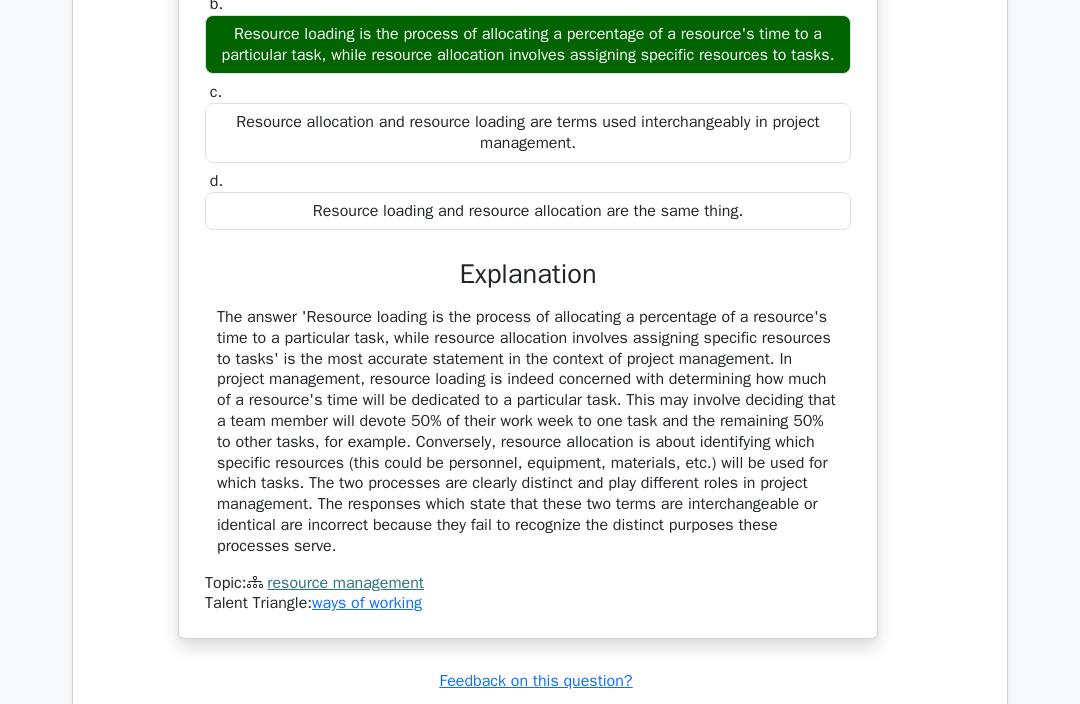 click on "Review" at bounding box center (912, 736) 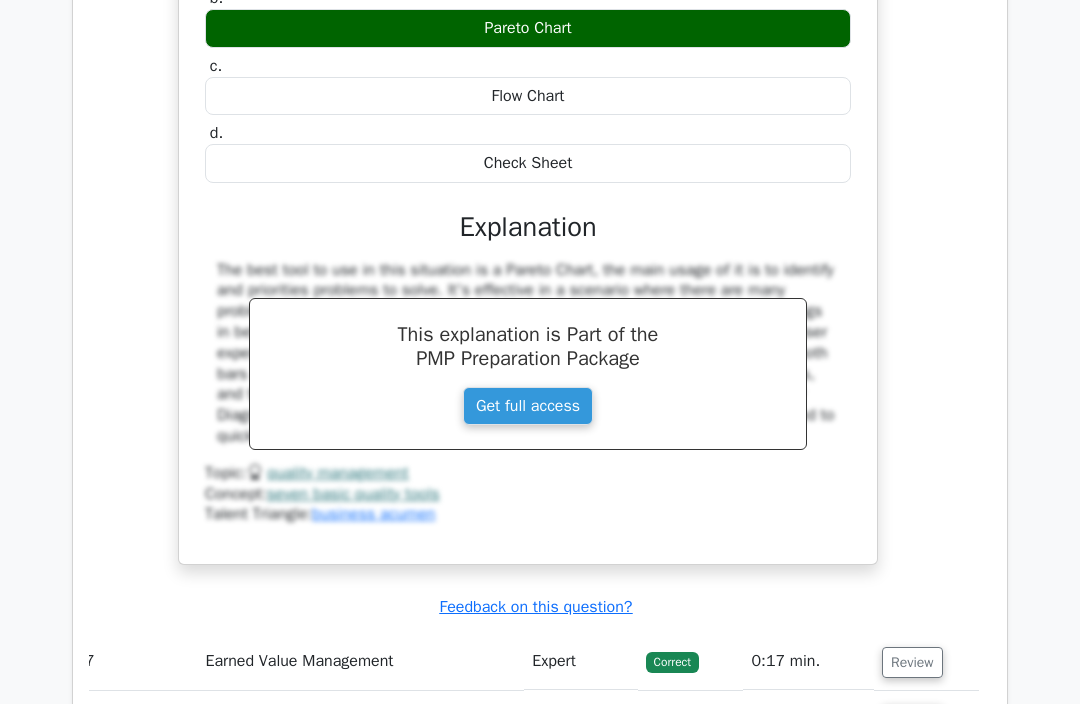 scroll, scrollTop: 7258, scrollLeft: 0, axis: vertical 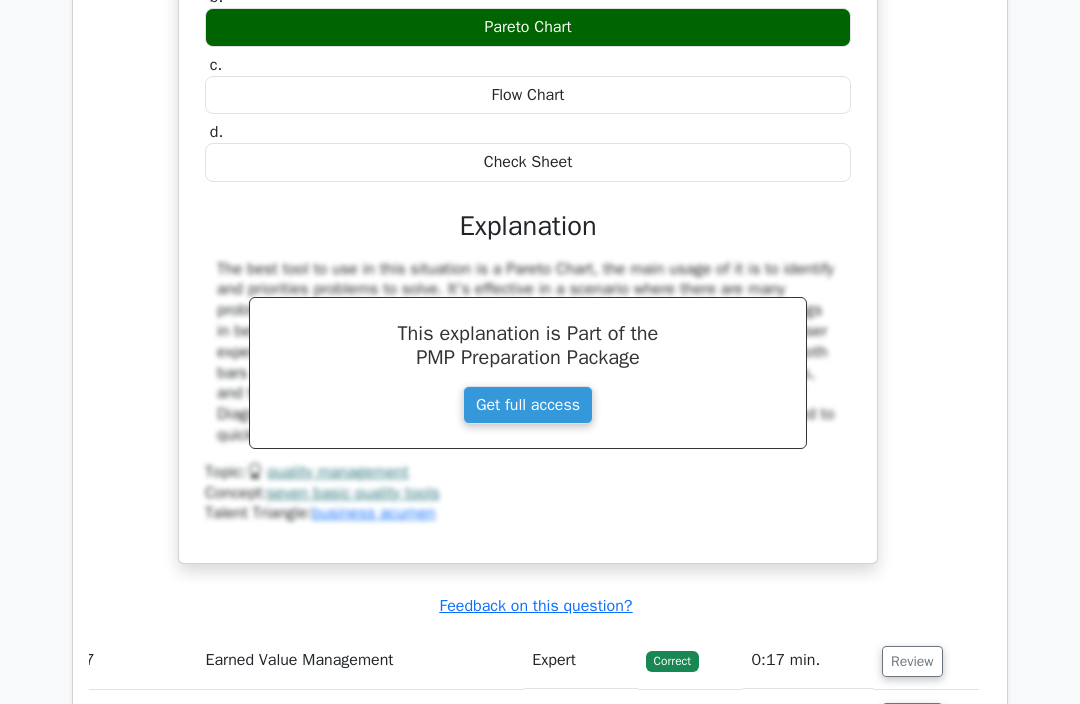 click on "Review" at bounding box center [912, 661] 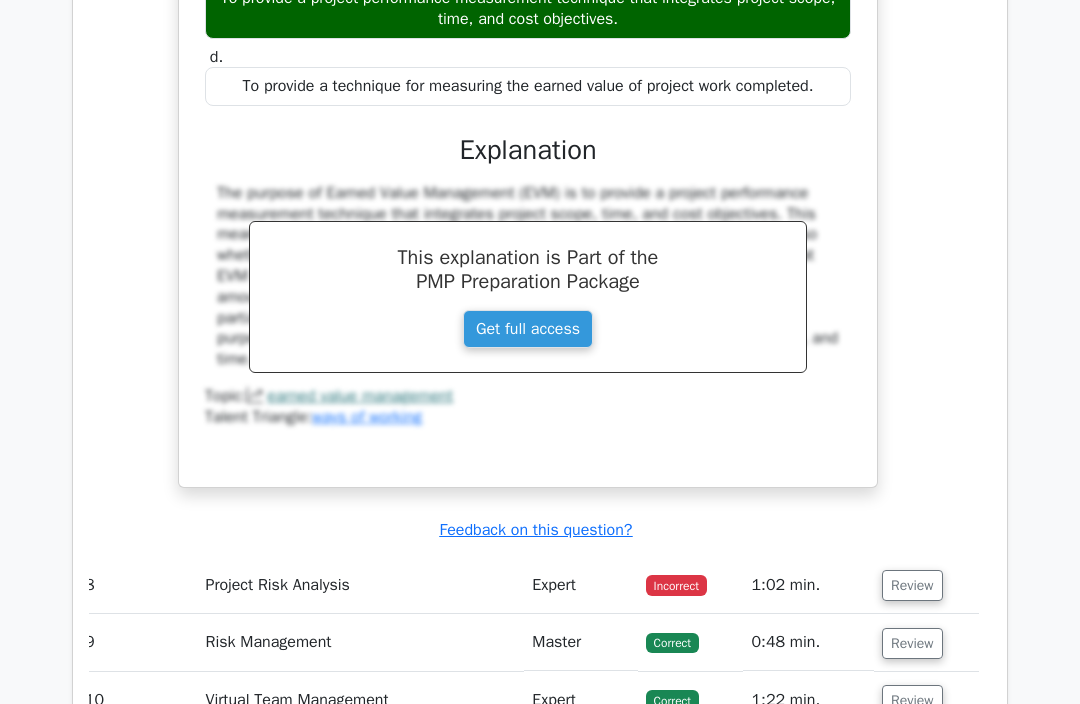 scroll, scrollTop: 8193, scrollLeft: 0, axis: vertical 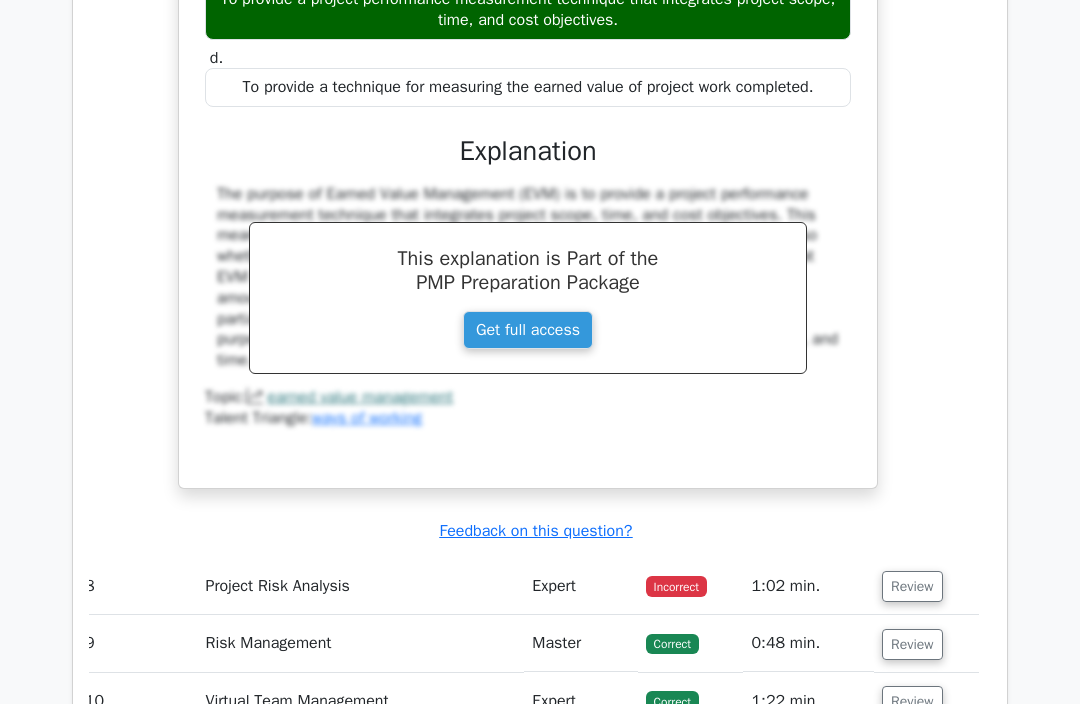 click on "Review" at bounding box center [912, 586] 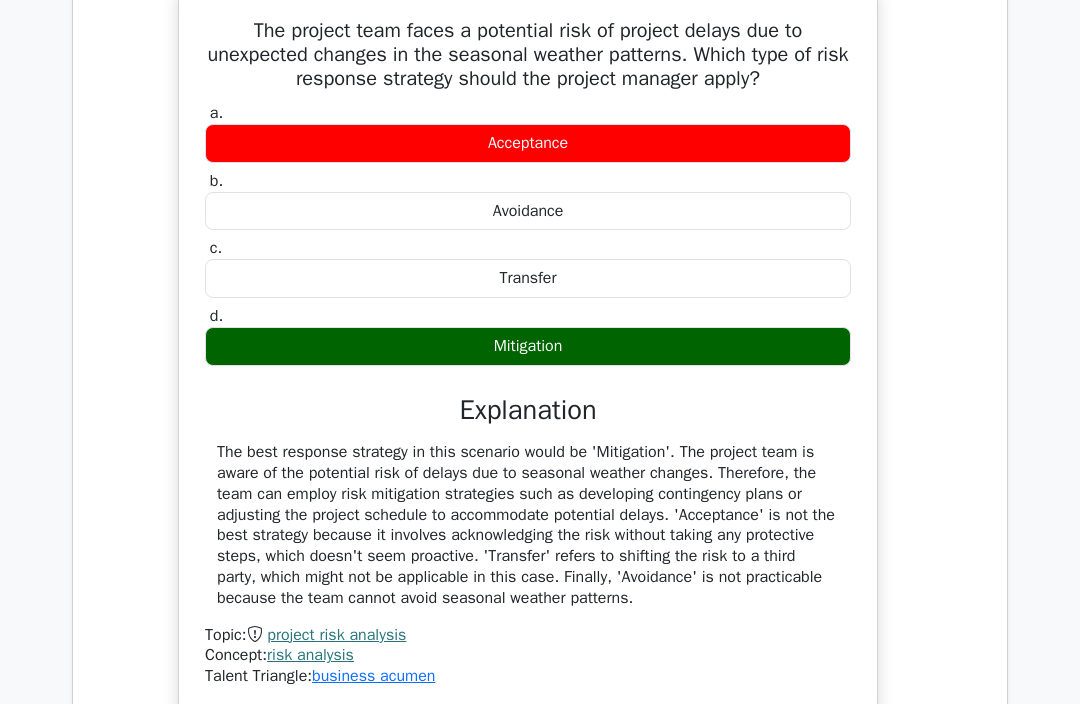 scroll, scrollTop: 8861, scrollLeft: 0, axis: vertical 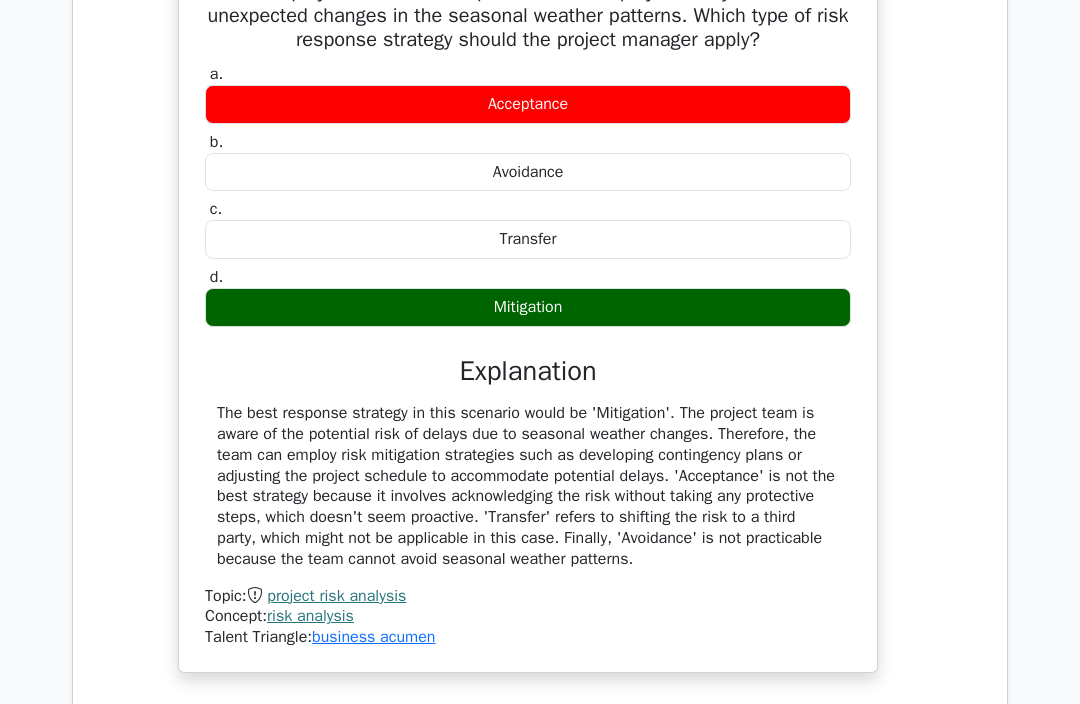 click on "Review" at bounding box center (912, 770) 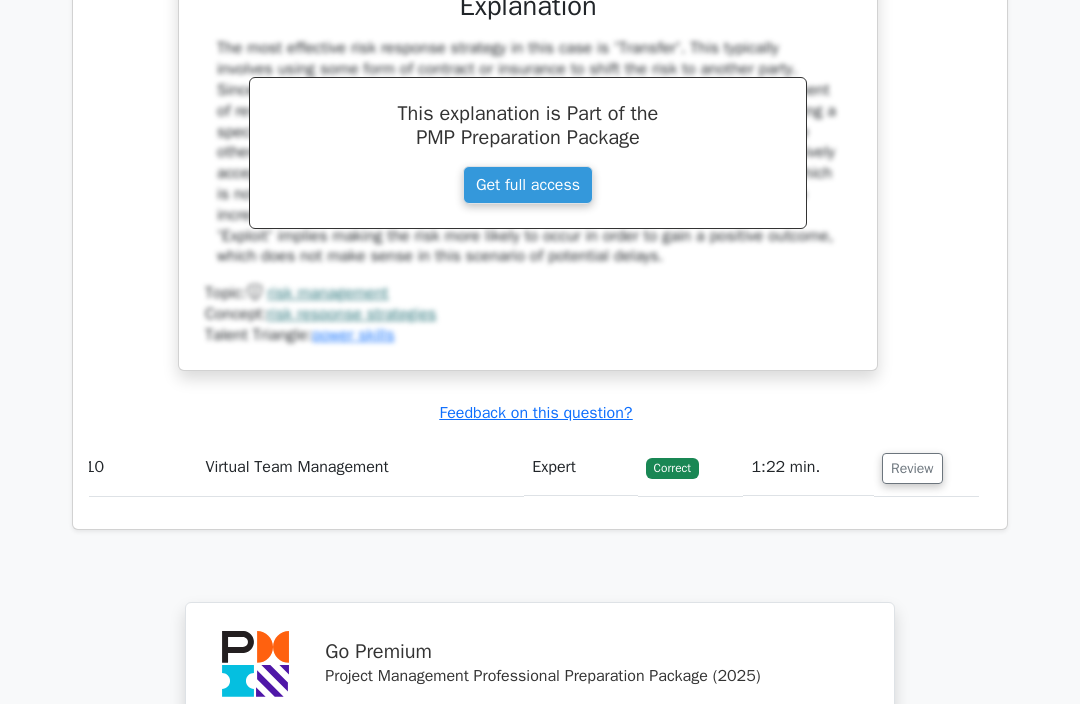 click on "Review" at bounding box center [912, 469] 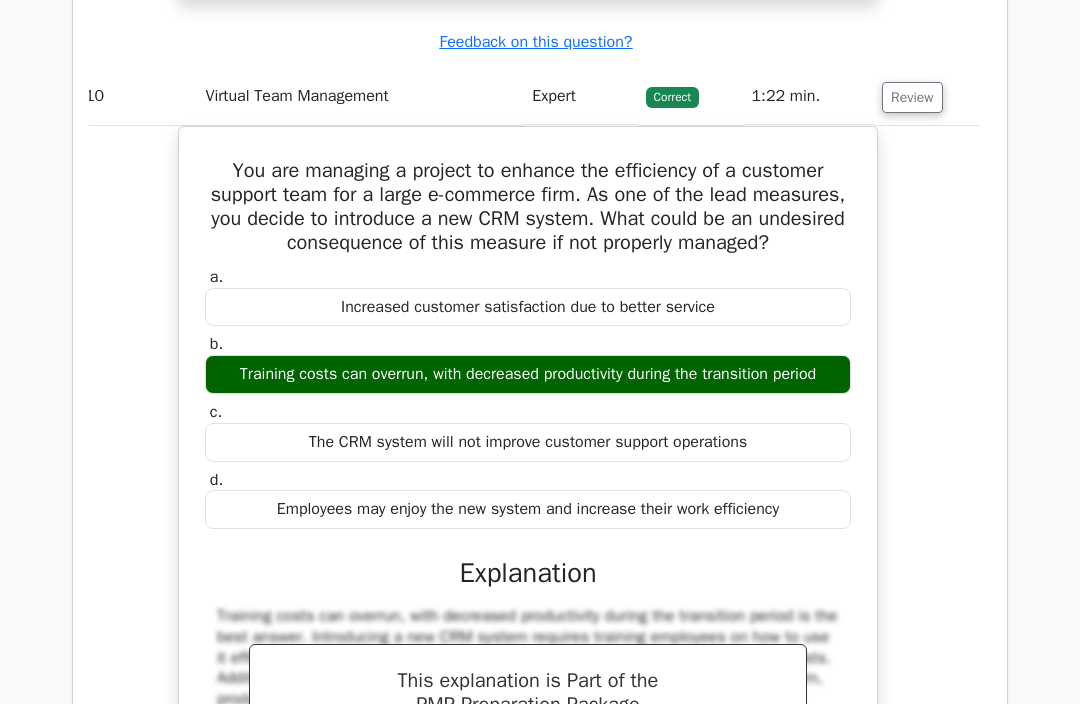 scroll, scrollTop: 10450, scrollLeft: 0, axis: vertical 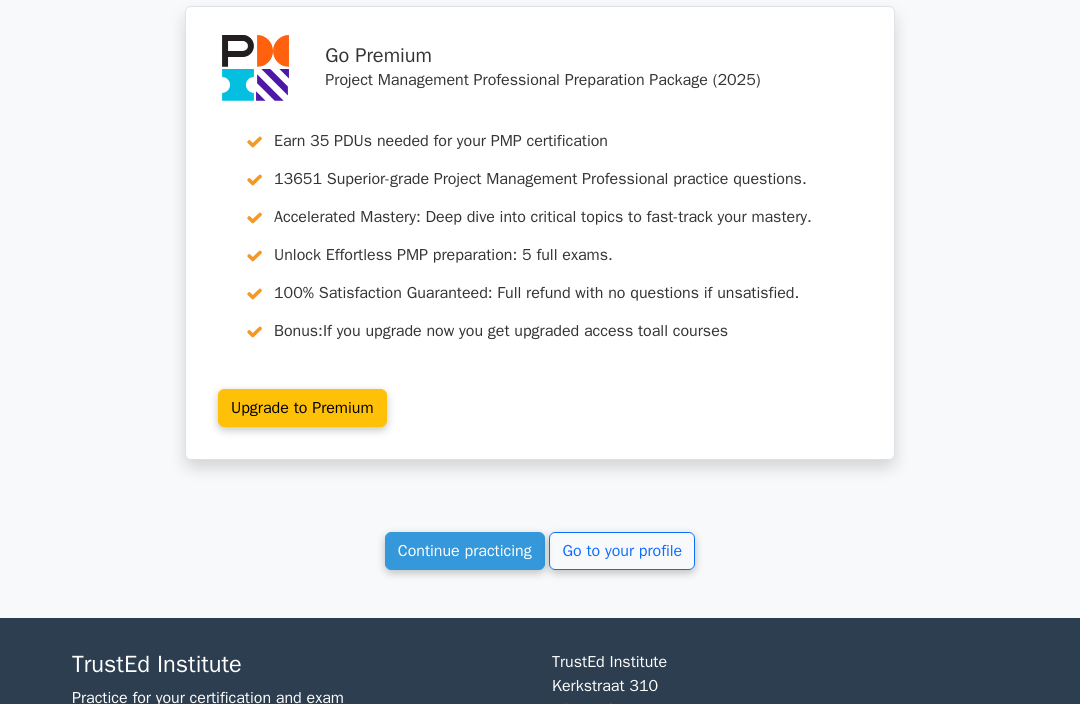 click on "Continue practicing" at bounding box center (465, 551) 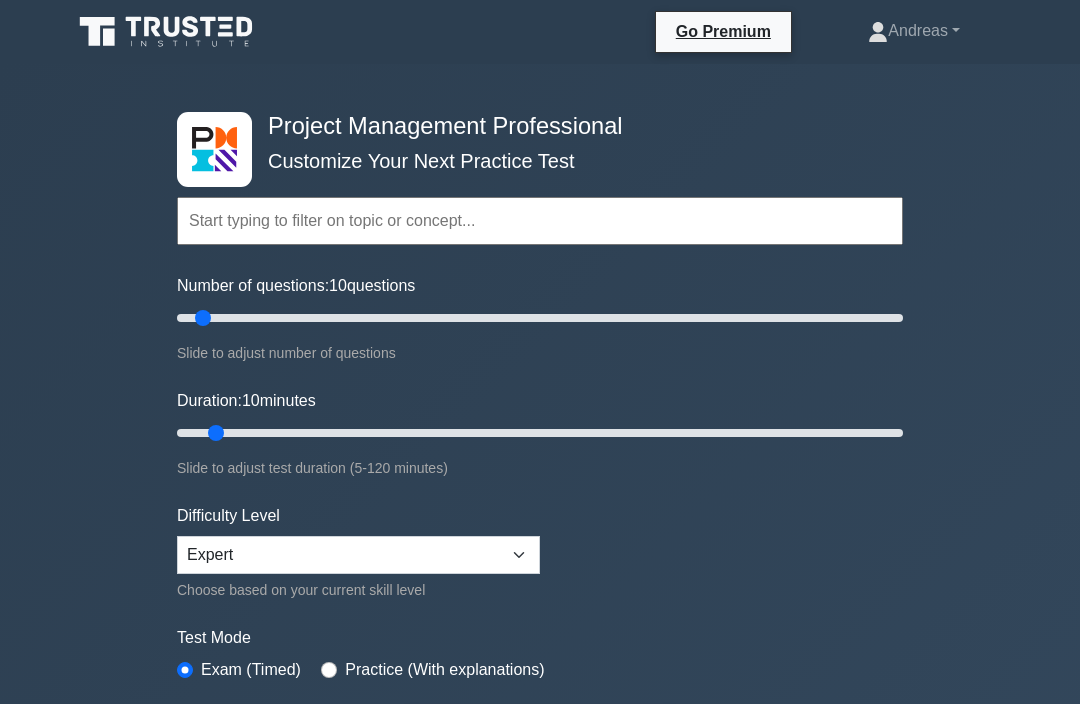 scroll, scrollTop: 0, scrollLeft: 0, axis: both 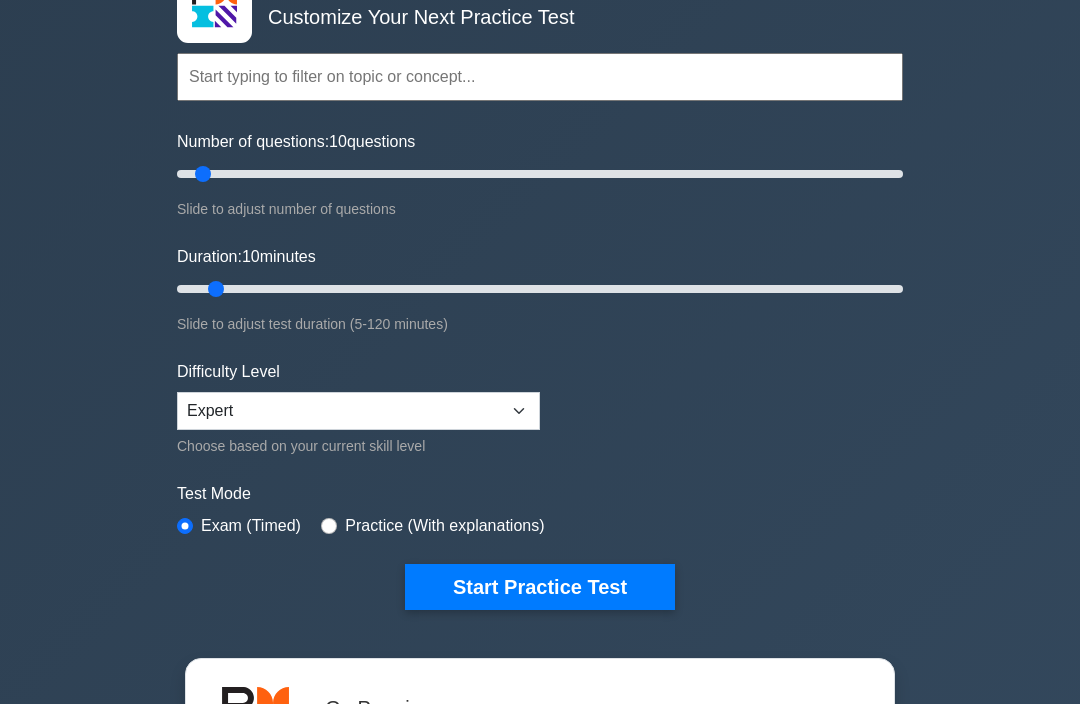 click on "Start Practice Test" at bounding box center [540, 587] 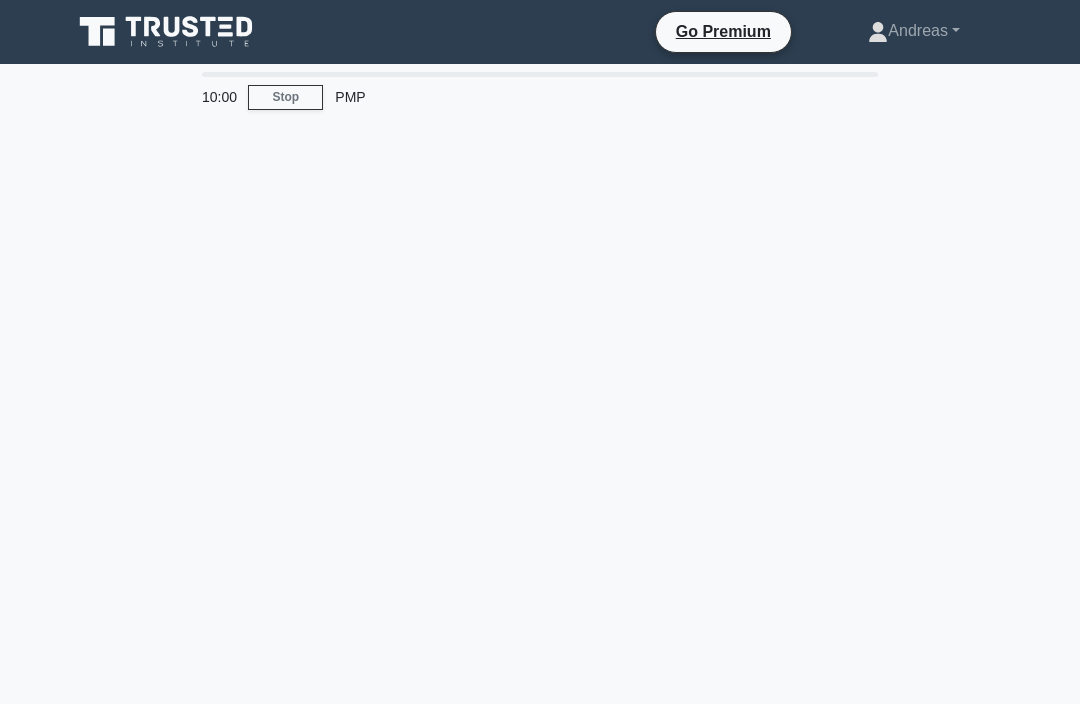 scroll, scrollTop: 0, scrollLeft: 0, axis: both 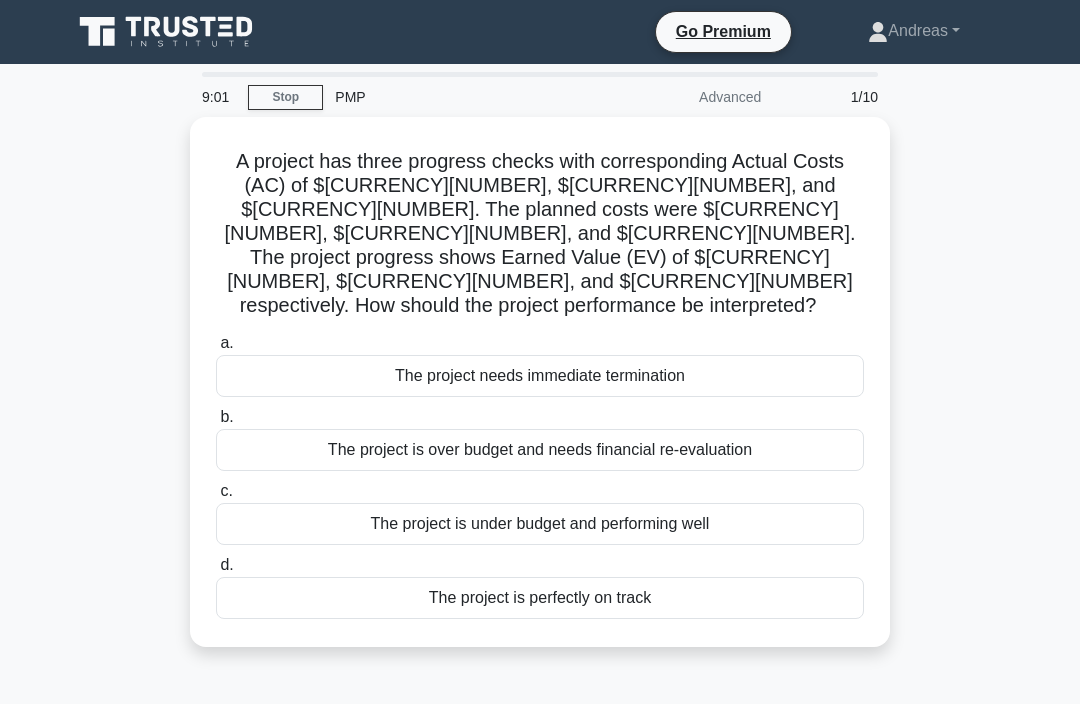 click on "The project is over budget and needs financial re-evaluation" at bounding box center (540, 450) 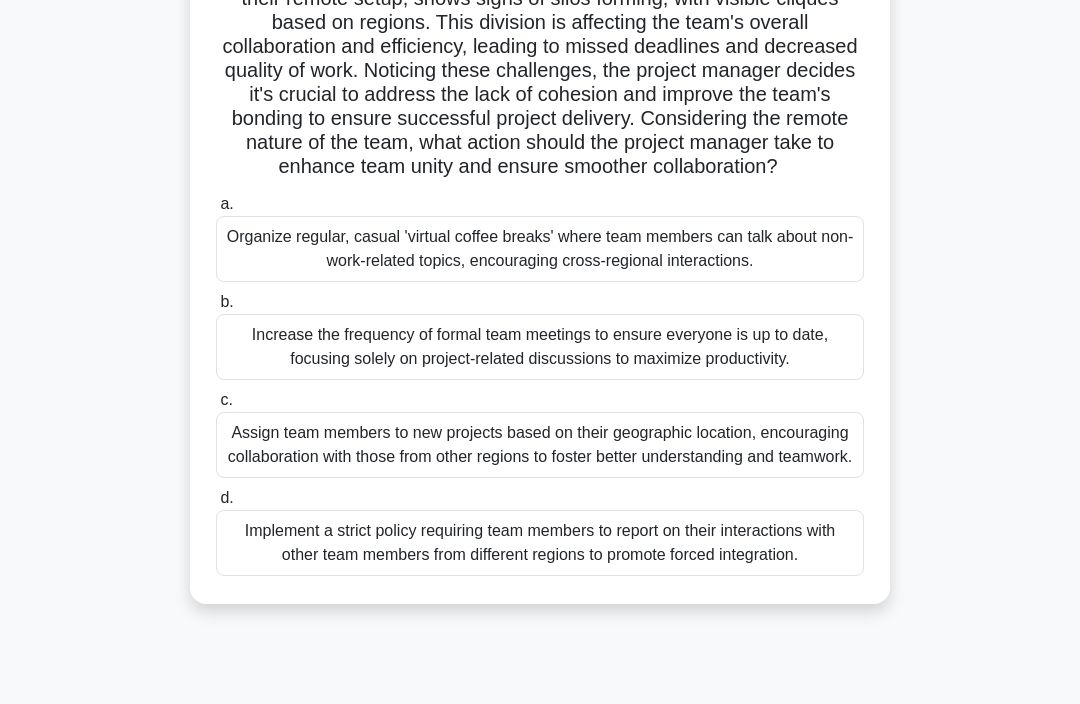 scroll, scrollTop: 211, scrollLeft: 0, axis: vertical 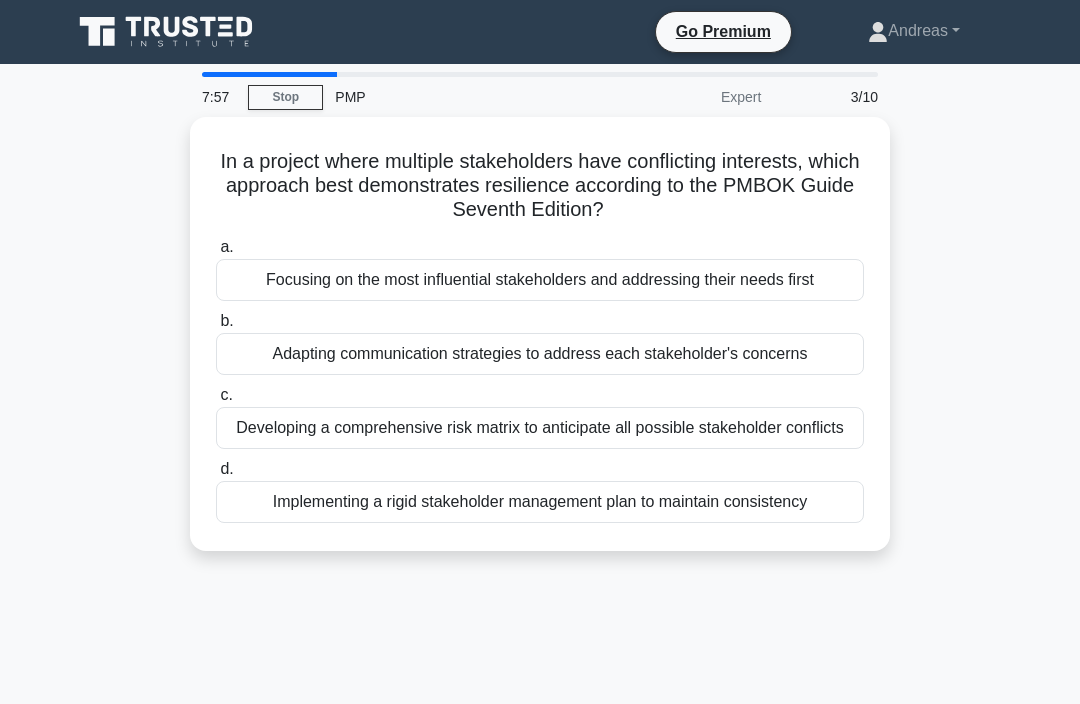 click on "Adapting communication strategies to address each stakeholder's concerns" at bounding box center (540, 354) 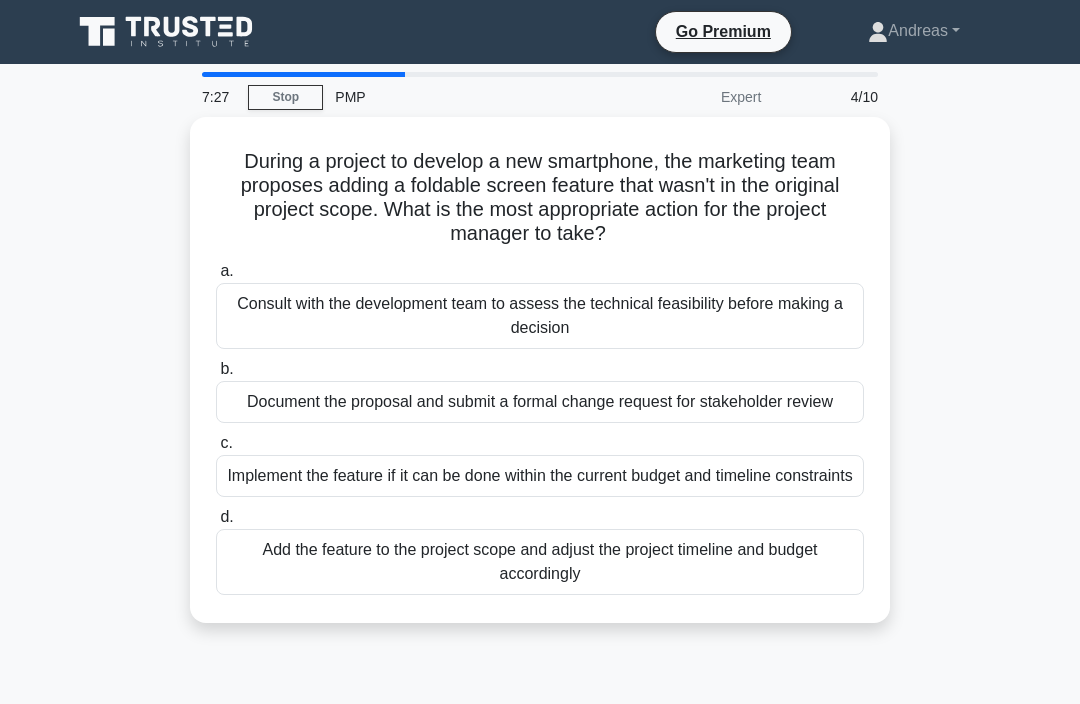 click on "Consult with the development team to assess the technical feasibility before making a decision" at bounding box center [540, 316] 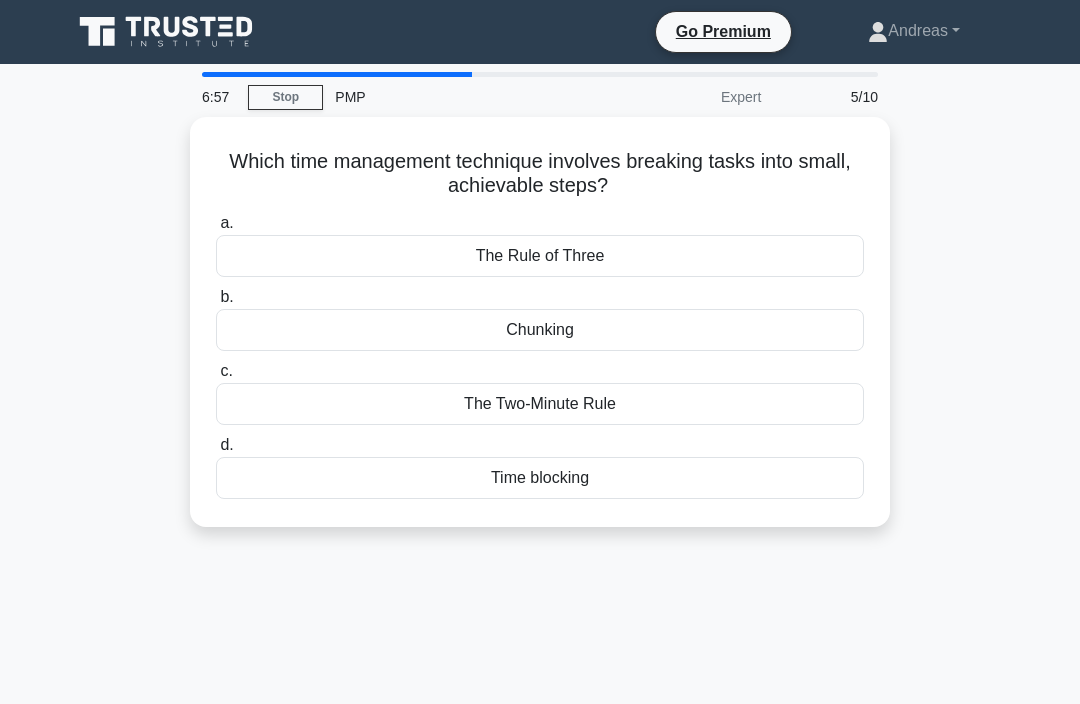 click on "Chunking" at bounding box center (540, 330) 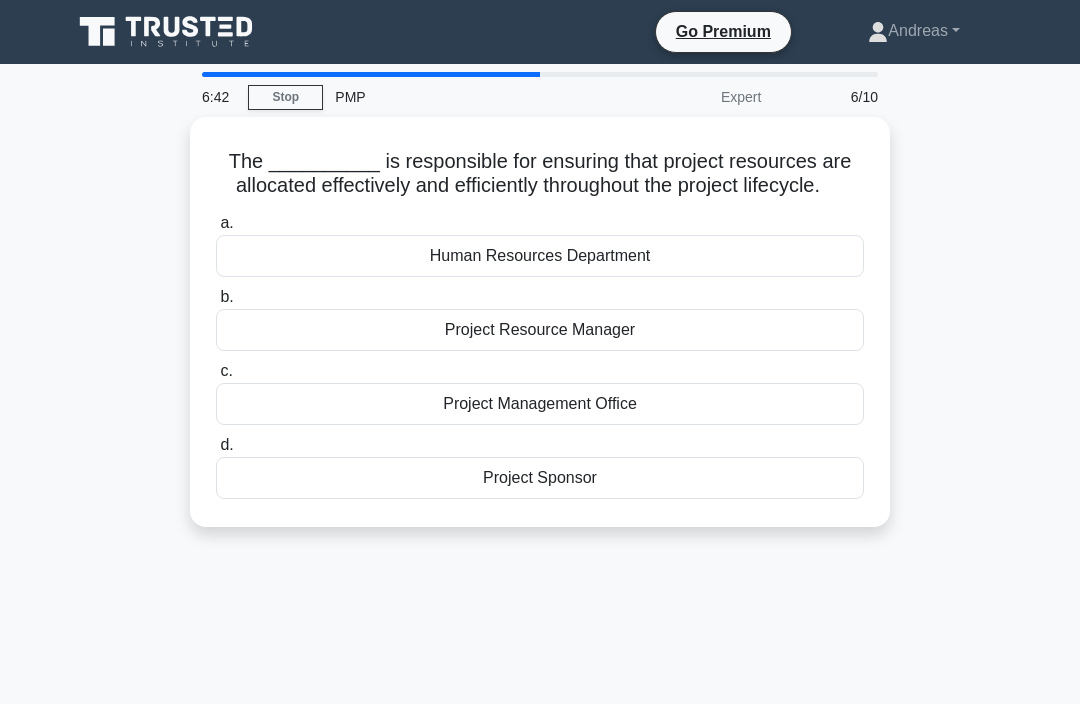 click on "Project Resource Manager" at bounding box center [540, 330] 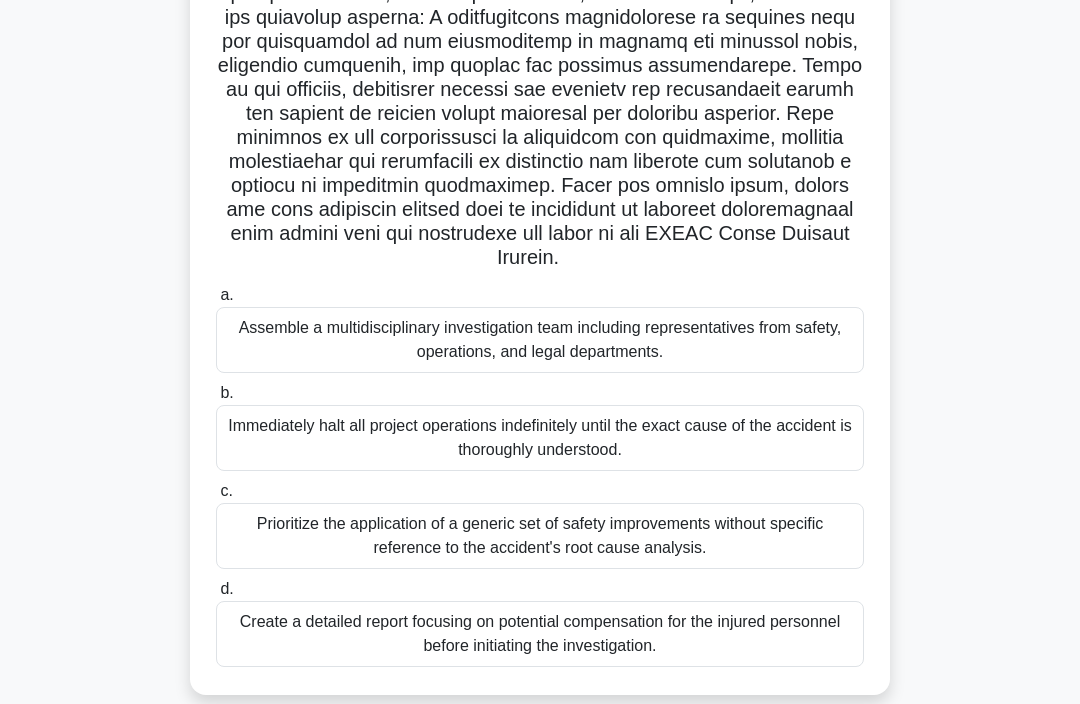 scroll, scrollTop: 309, scrollLeft: 0, axis: vertical 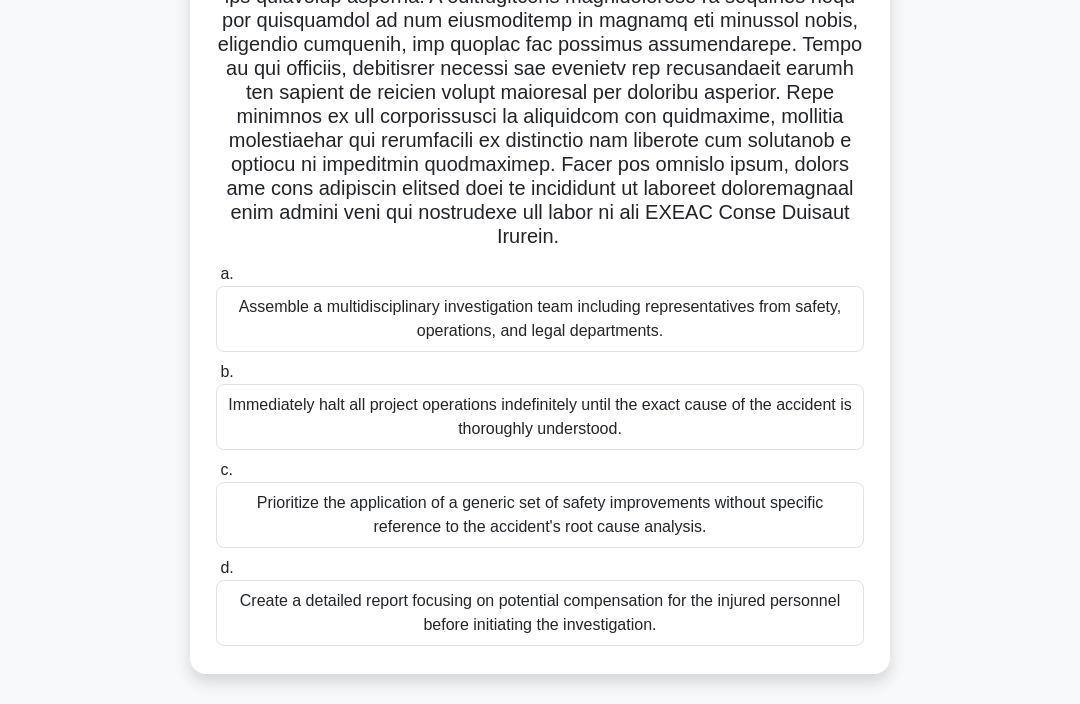 click on "Assemble a multidisciplinary investigation team including representatives from safety, operations, and legal departments." at bounding box center (540, 319) 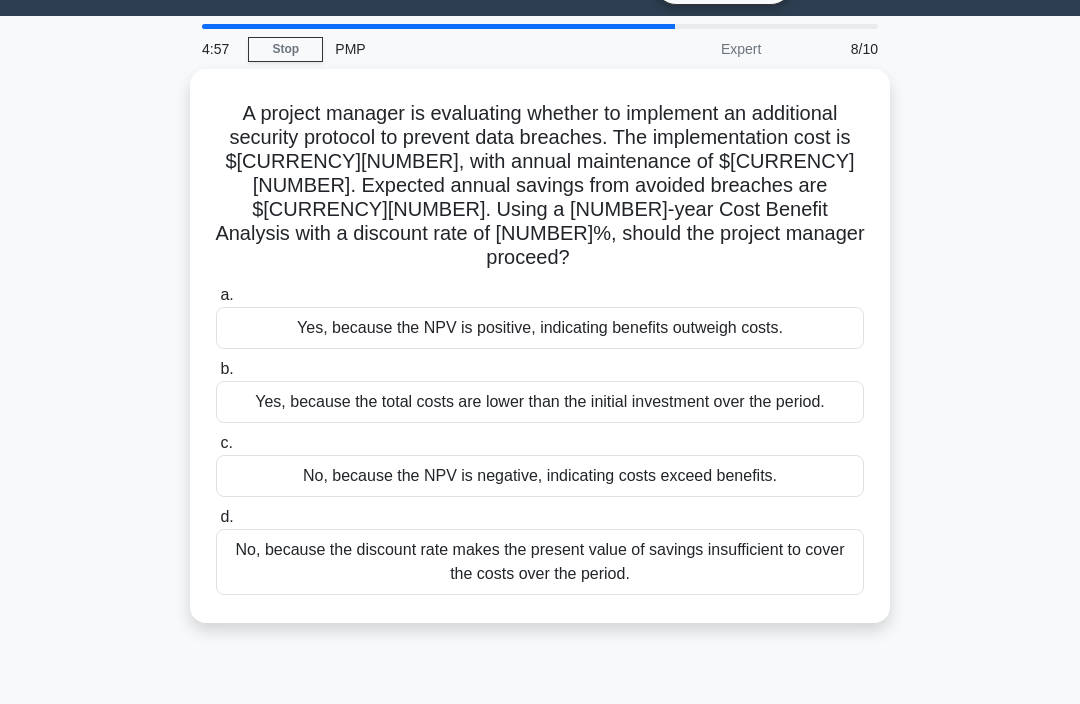 scroll, scrollTop: 0, scrollLeft: 0, axis: both 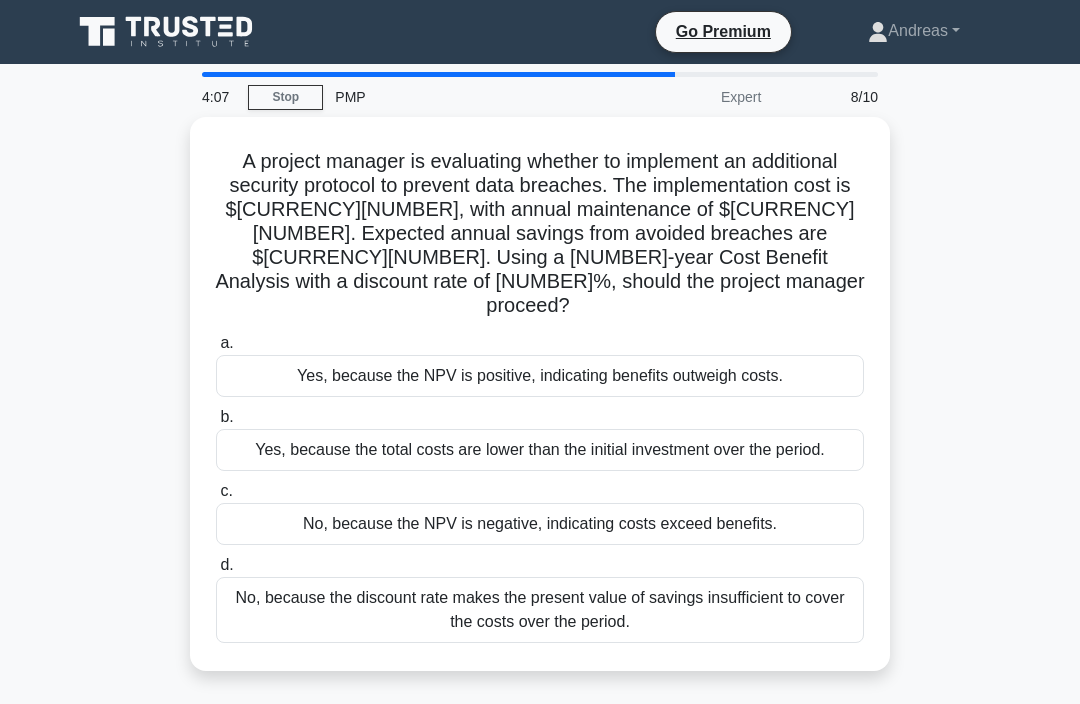 click on "Yes, because the NPV is positive, indicating benefits outweigh costs." at bounding box center [540, 376] 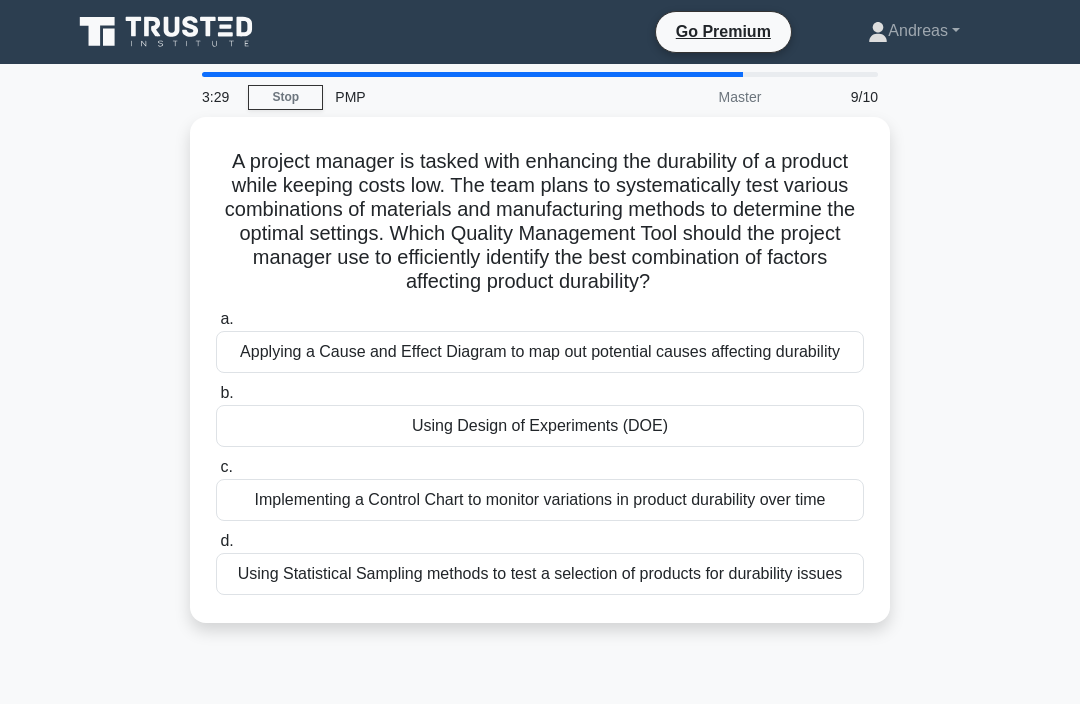 click on "Using Design of Experiments (DOE)" at bounding box center (540, 426) 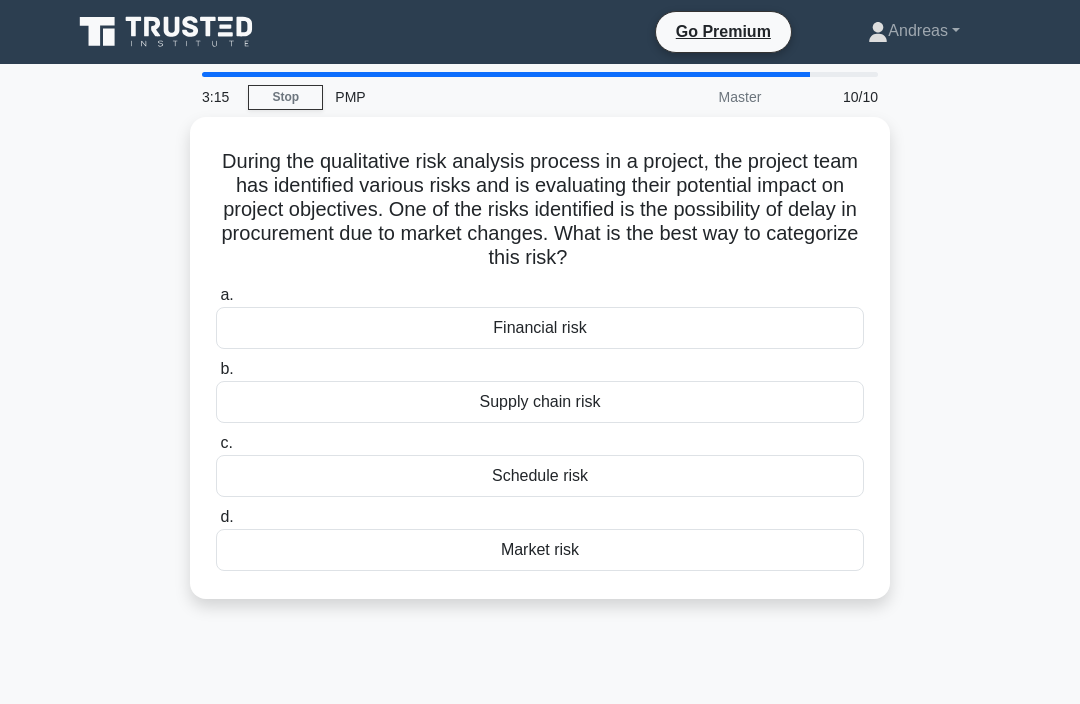 click on "Supply chain risk" at bounding box center [540, 402] 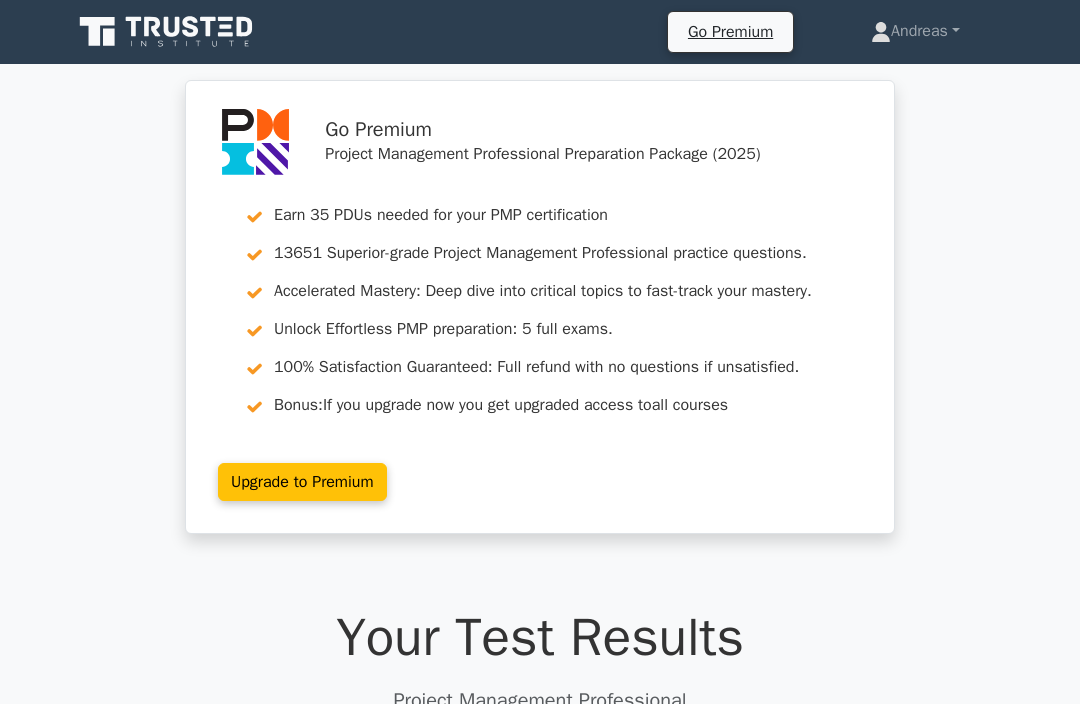 scroll, scrollTop: 0, scrollLeft: 0, axis: both 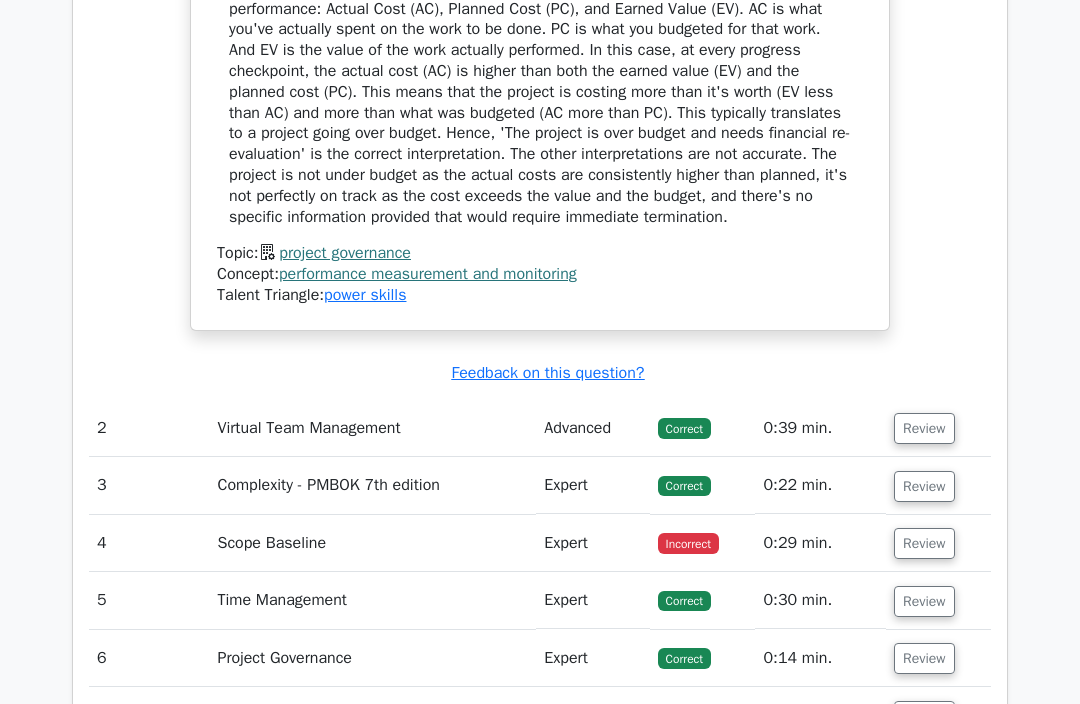 click on "Review" at bounding box center [924, 543] 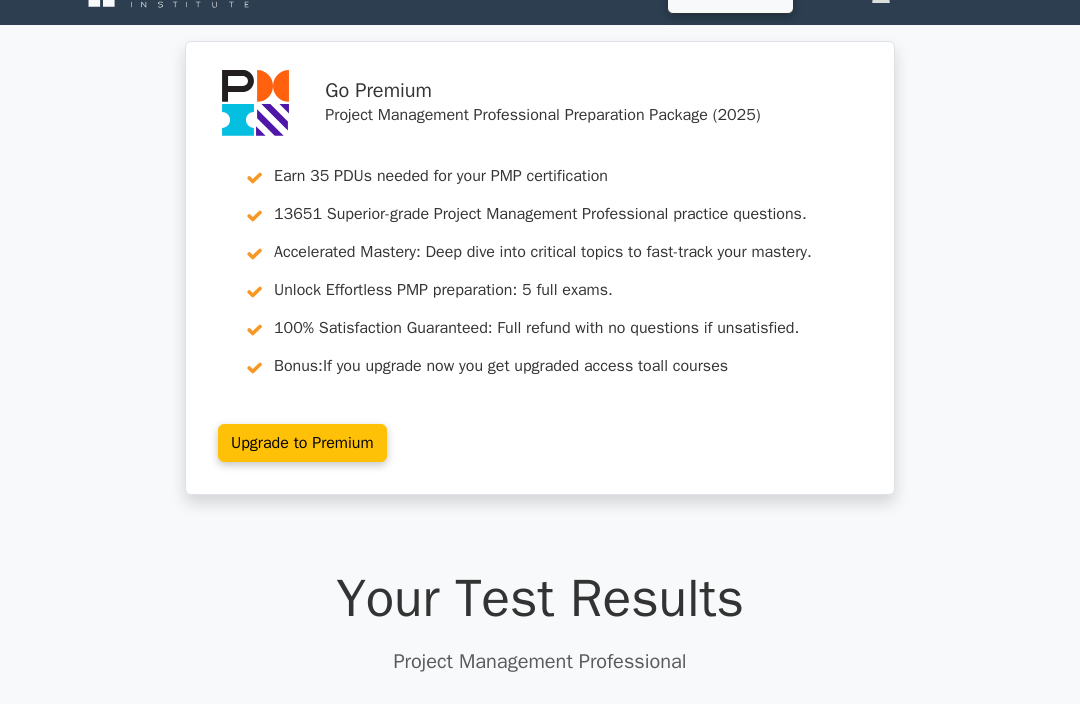 scroll, scrollTop: 14, scrollLeft: 0, axis: vertical 